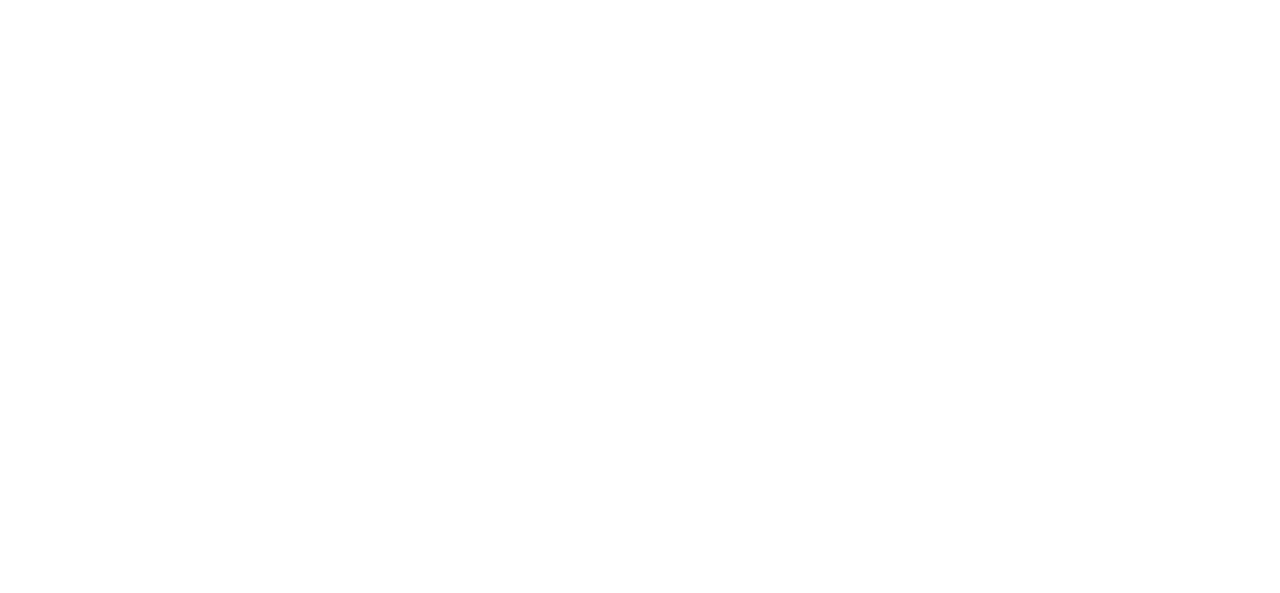 scroll, scrollTop: 0, scrollLeft: 0, axis: both 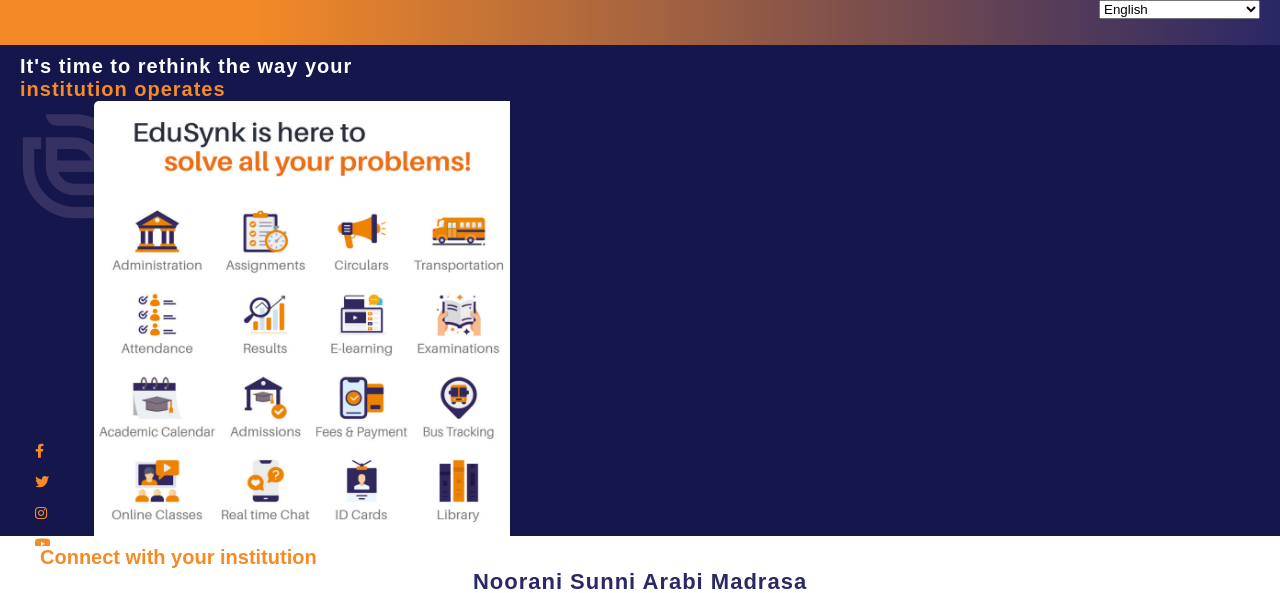 click at bounding box center [128, 692] 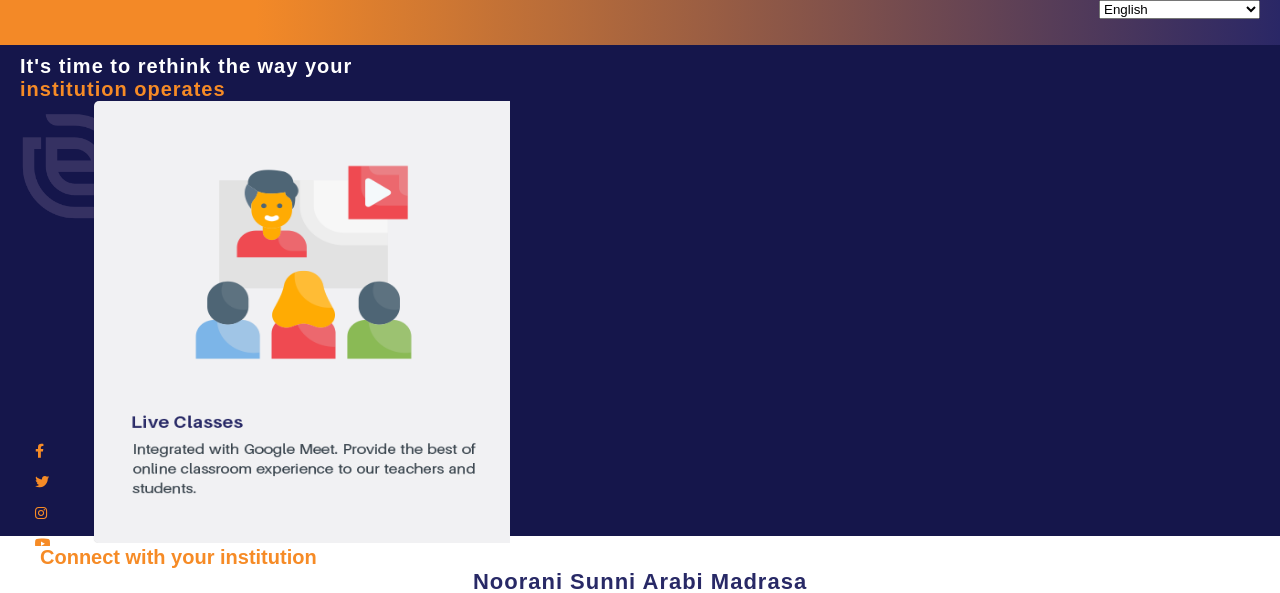 type on "••••••••••" 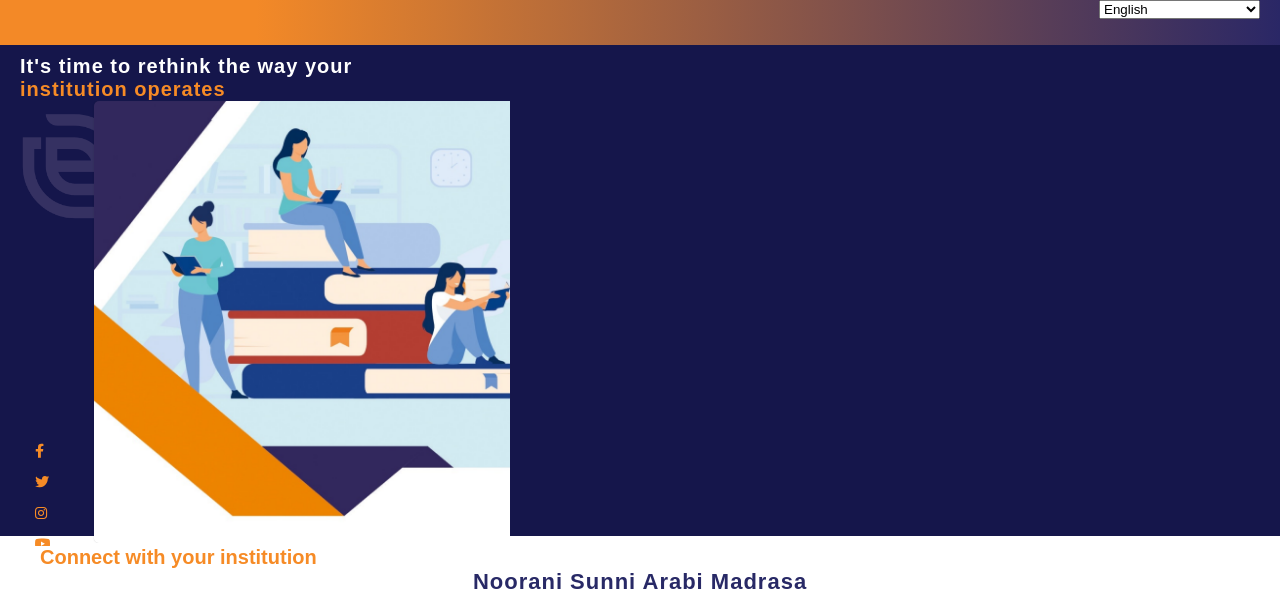 click on "Sign In" at bounding box center [104, 834] 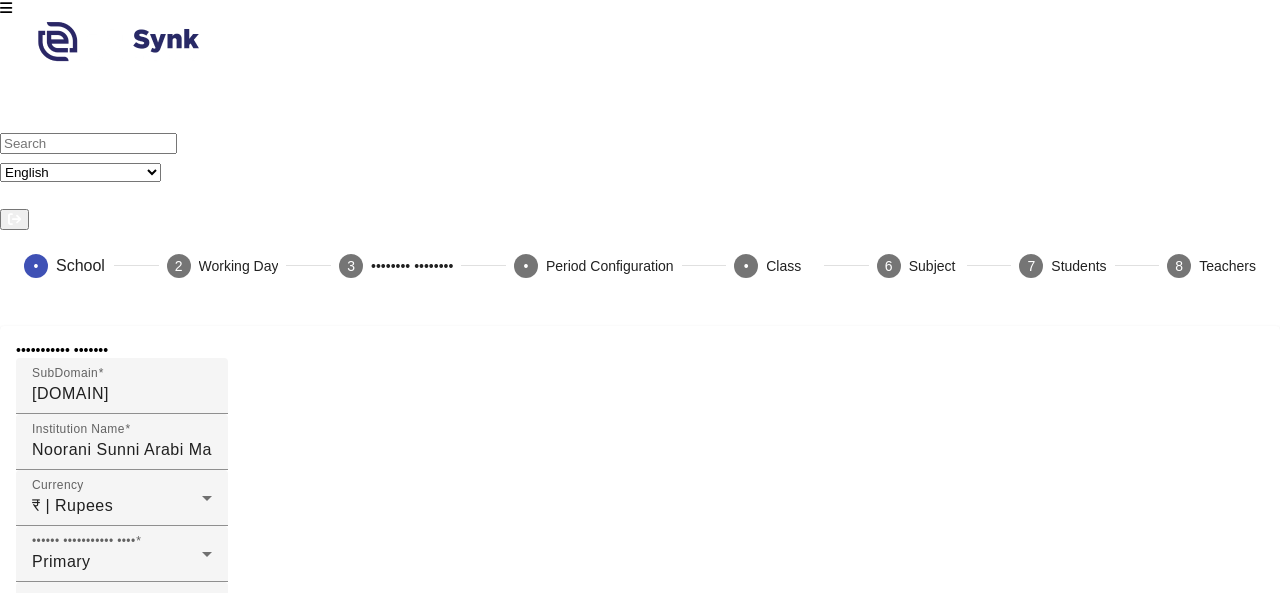 scroll, scrollTop: 159, scrollLeft: 0, axis: vertical 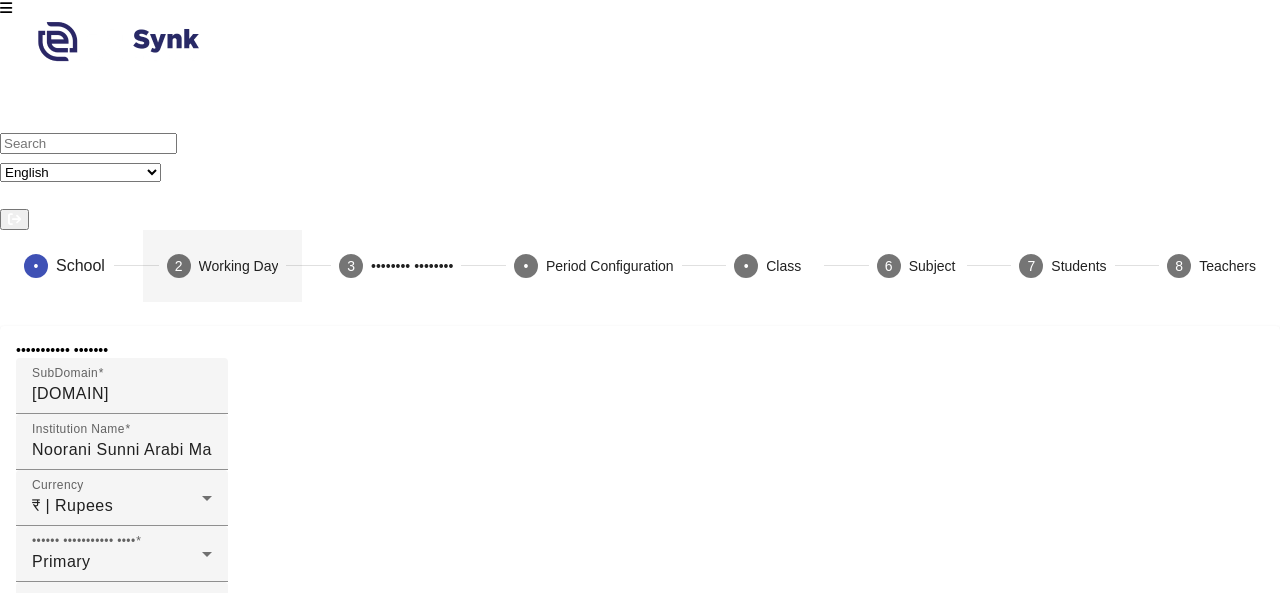 click on "Working Day" at bounding box center (239, 266) 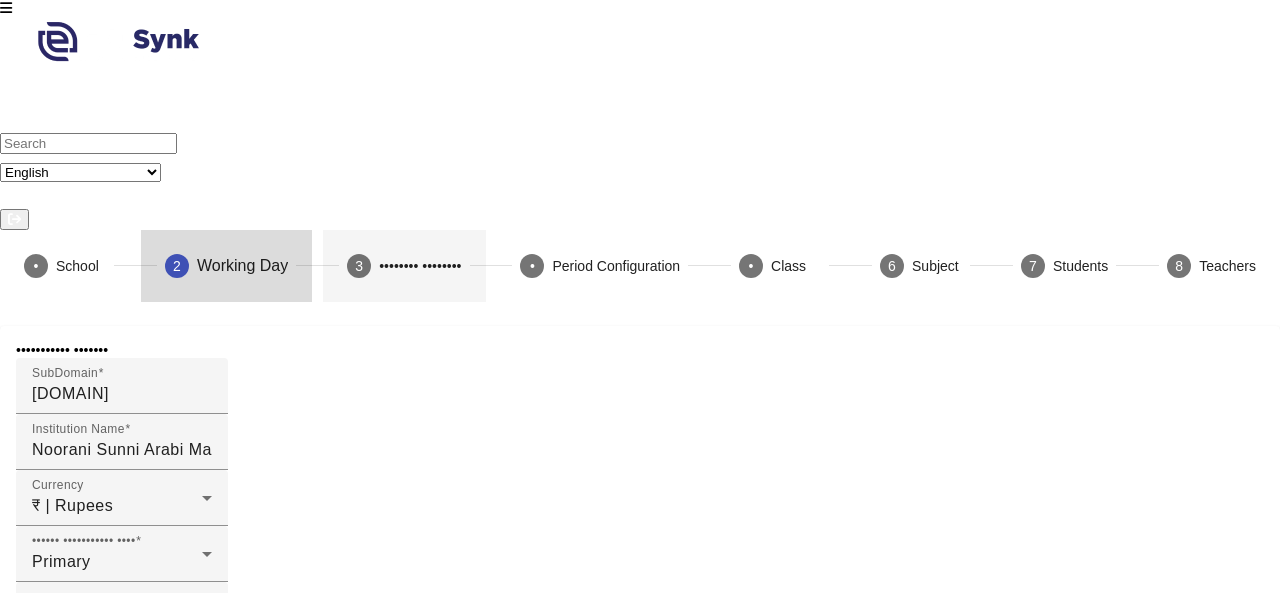 scroll, scrollTop: 6, scrollLeft: 0, axis: vertical 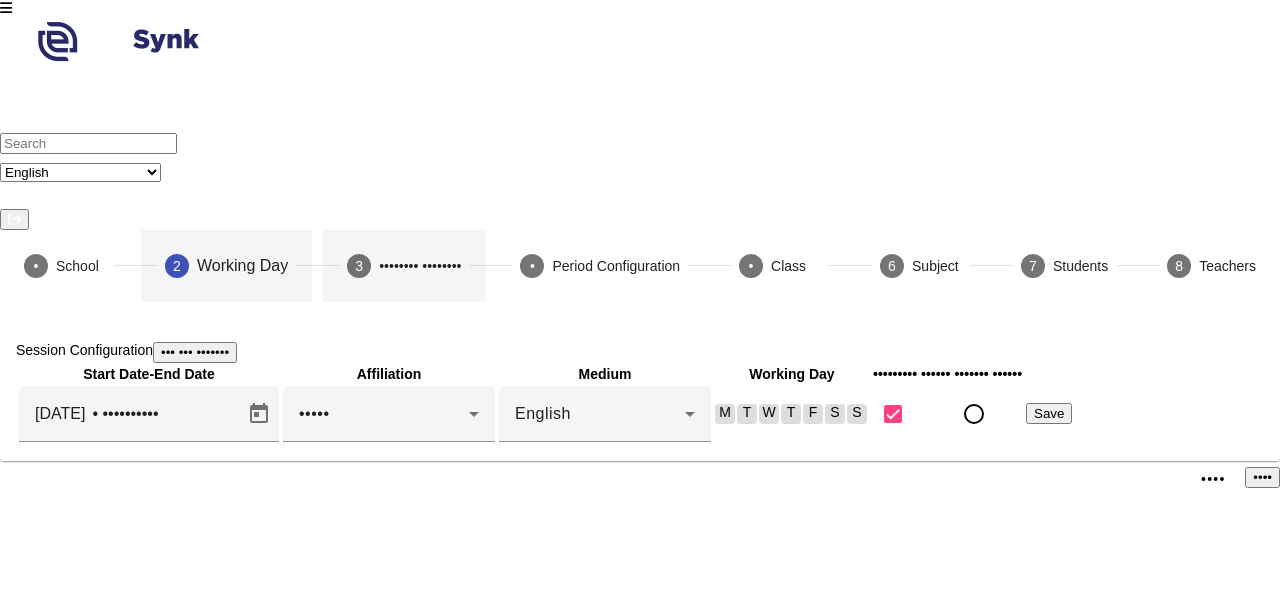 click on "•••••••• ••••••••" at bounding box center [420, 266] 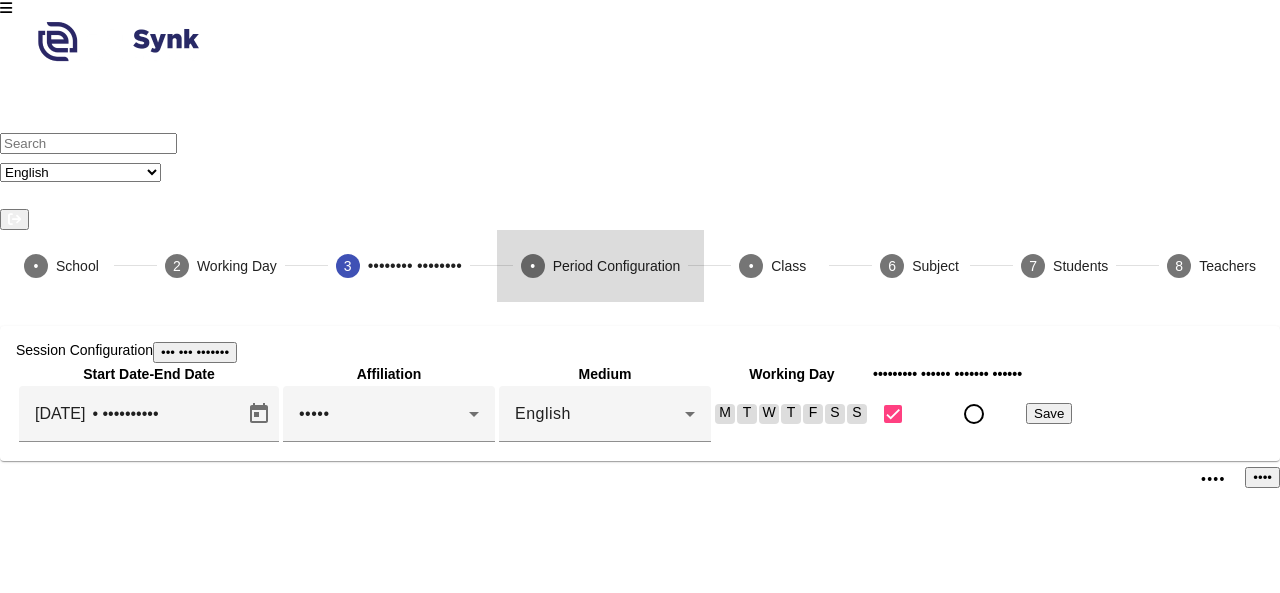 click on "Period Configuration" at bounding box center [617, 266] 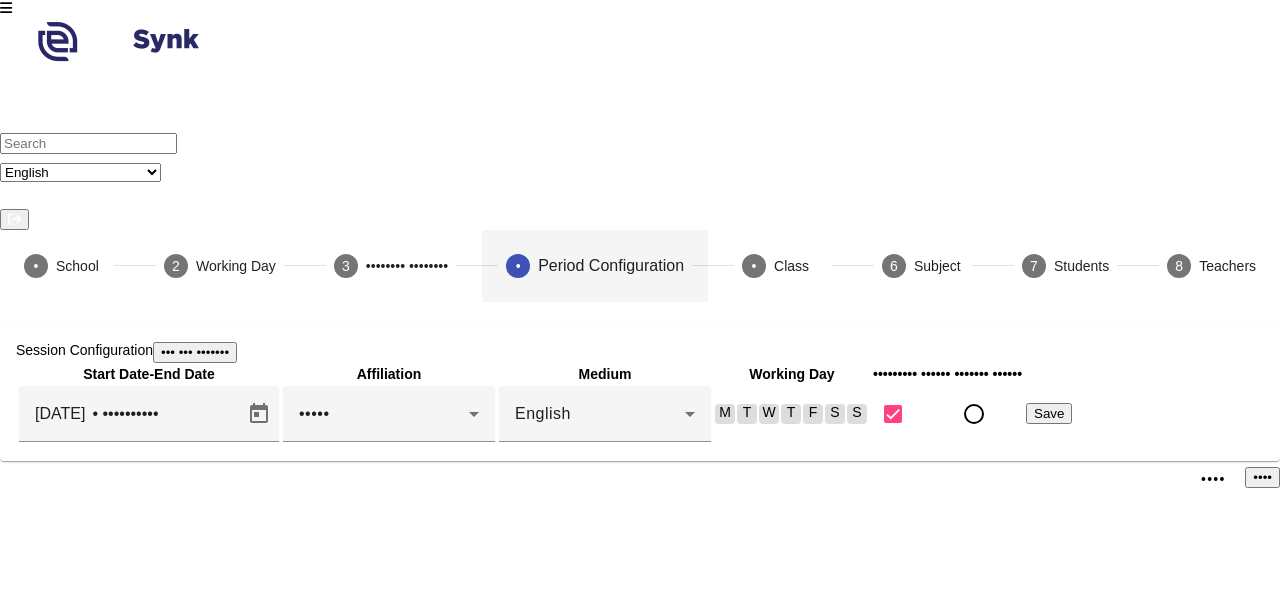 scroll, scrollTop: 0, scrollLeft: 0, axis: both 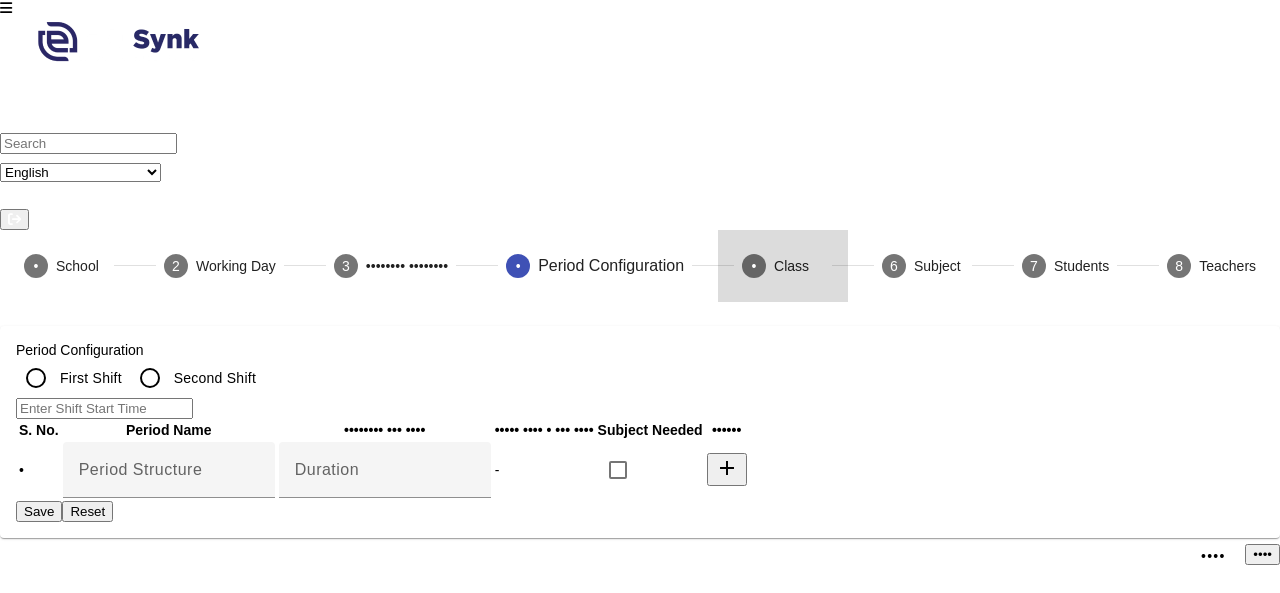click on "Class" at bounding box center (799, 266) 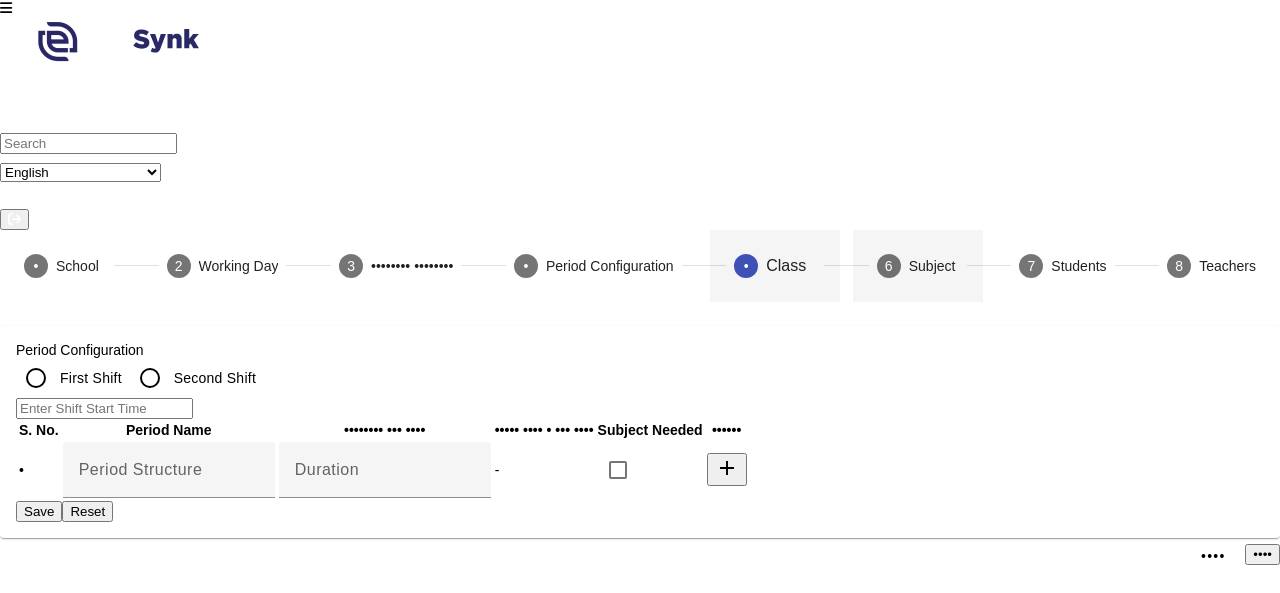 click on "6  Subject" at bounding box center [918, 266] 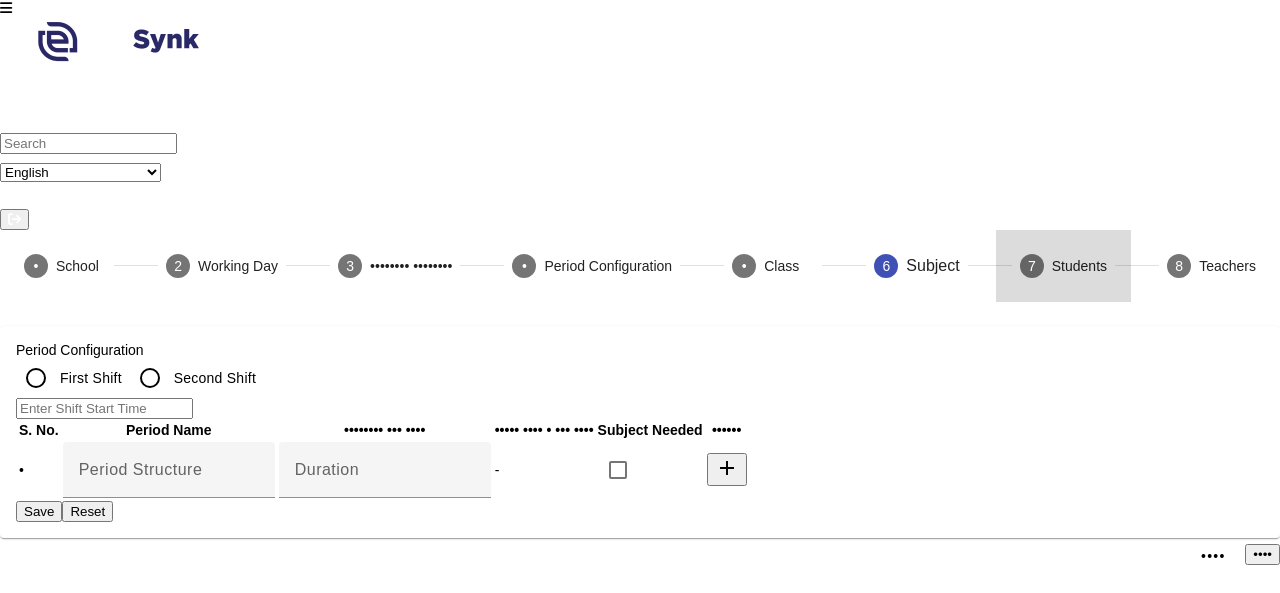 click on "Students" at bounding box center (1079, 266) 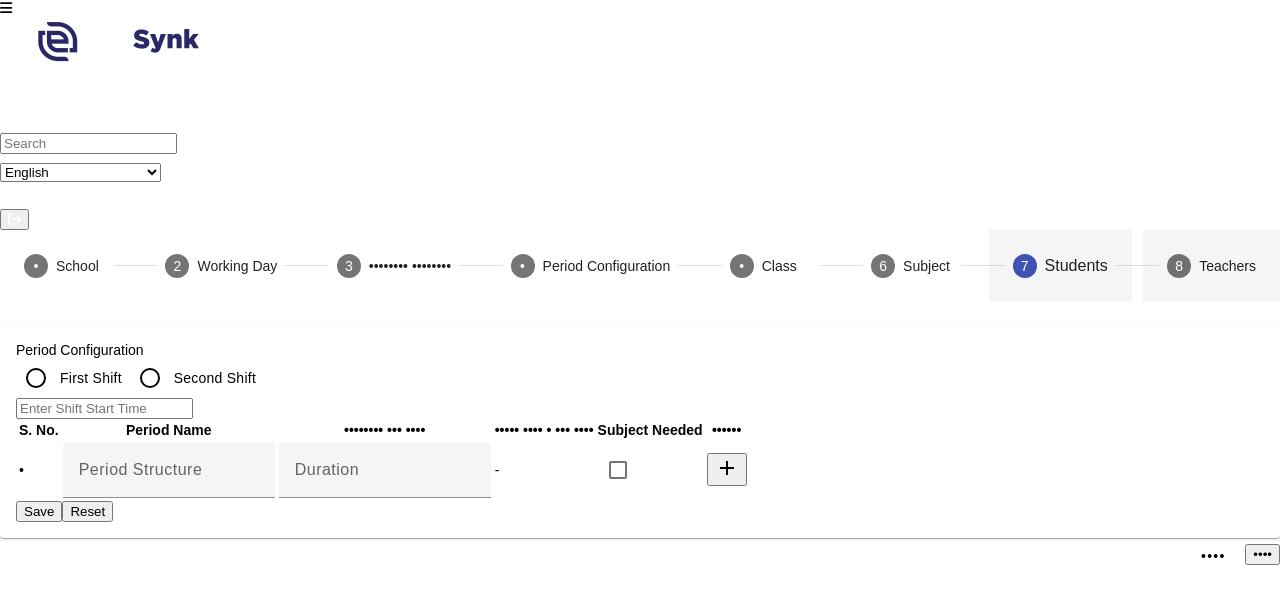 click on "Teachers" at bounding box center (1227, 266) 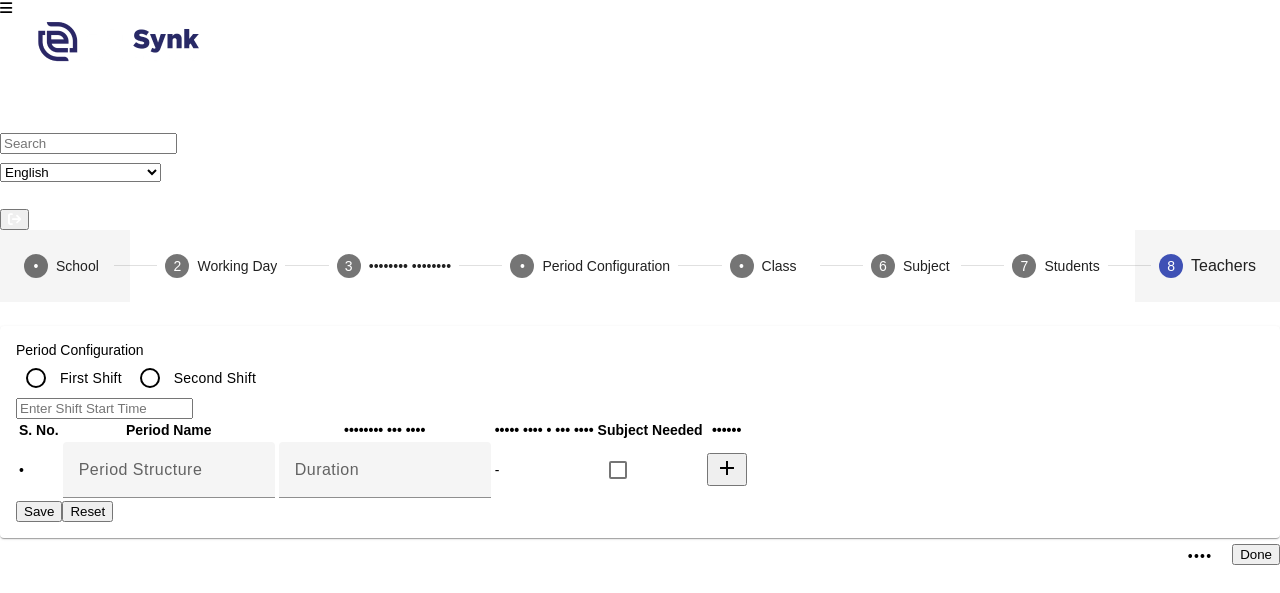 click on "1  School" at bounding box center [65, 266] 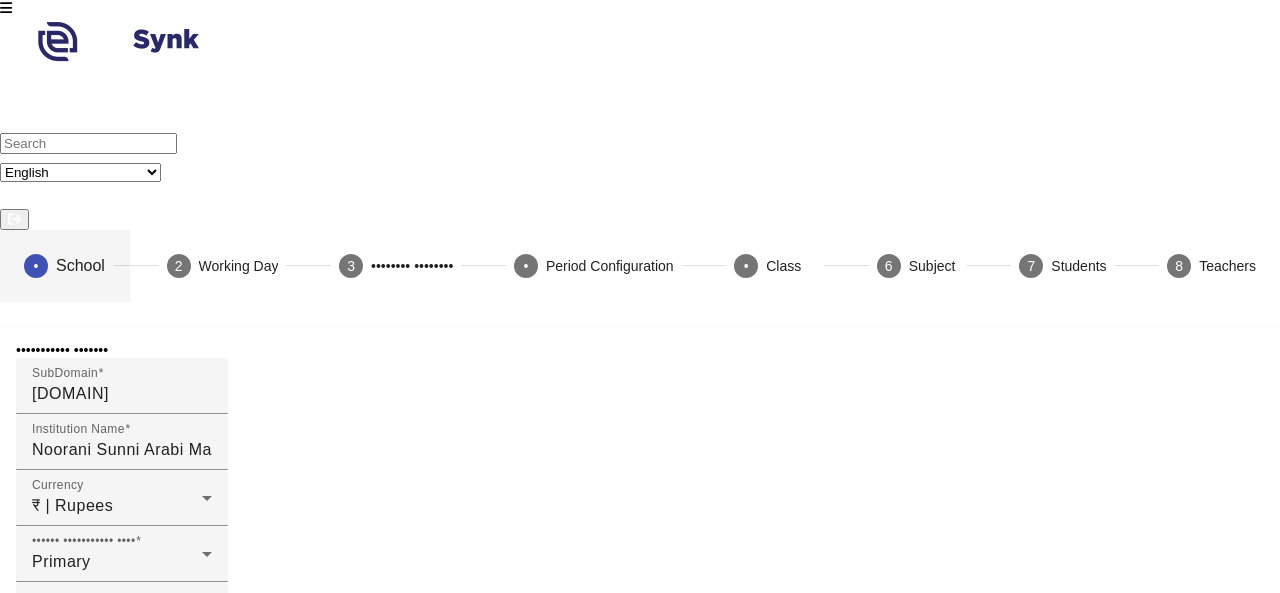 scroll, scrollTop: 0, scrollLeft: 0, axis: both 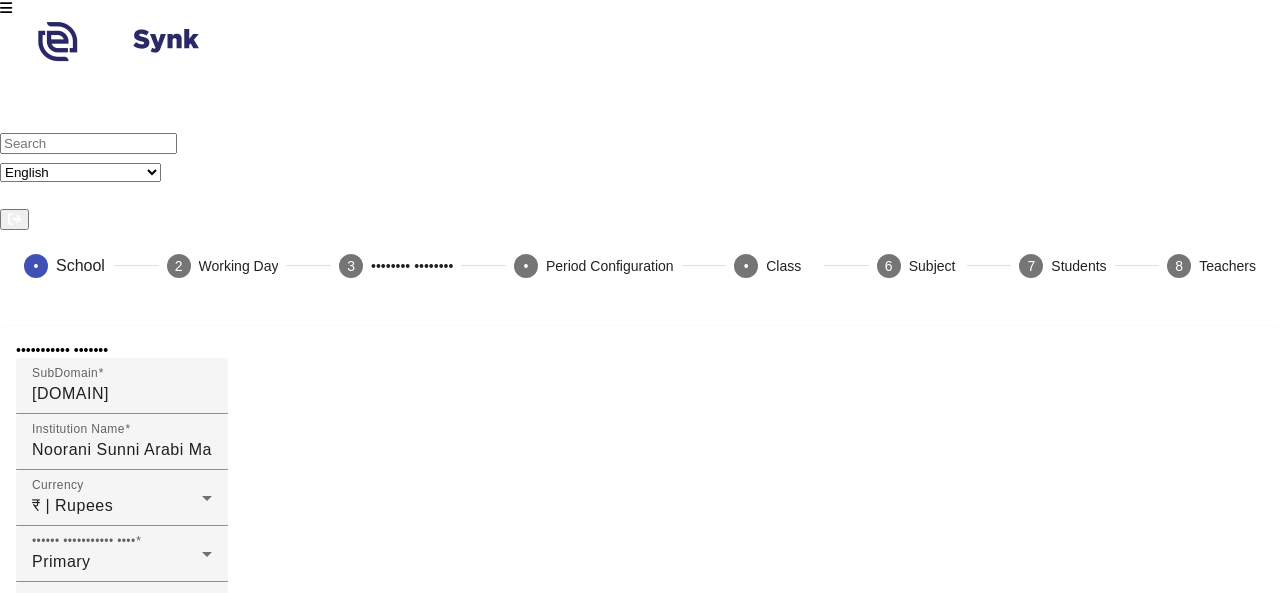 click at bounding box center (88, 143) 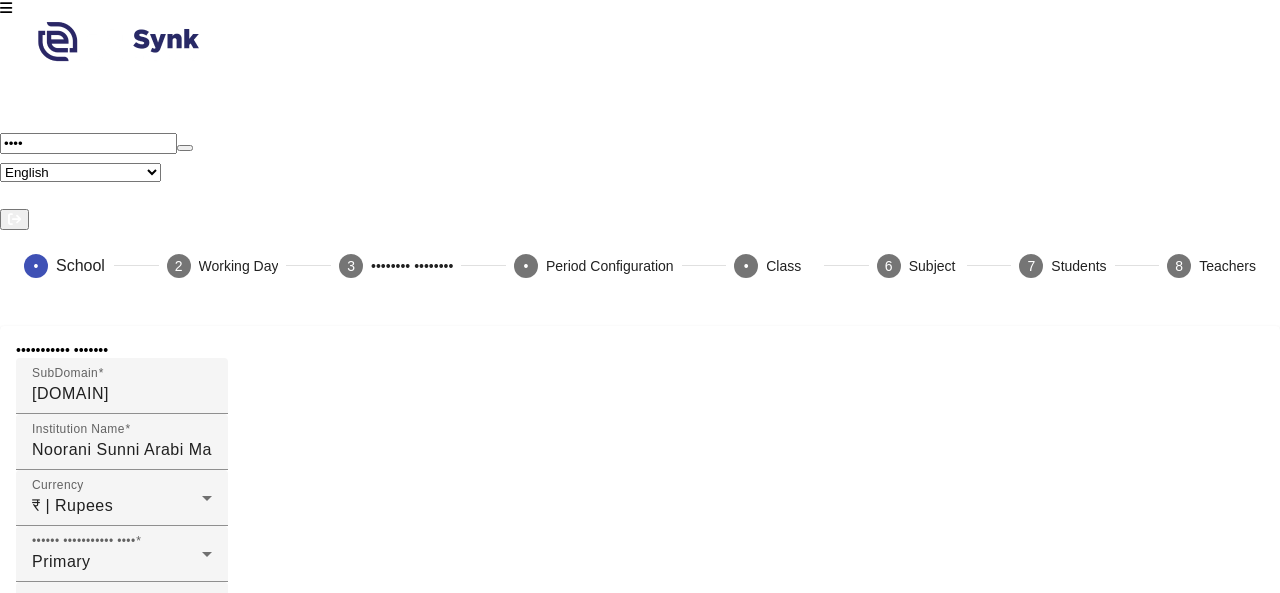 type on "••••" 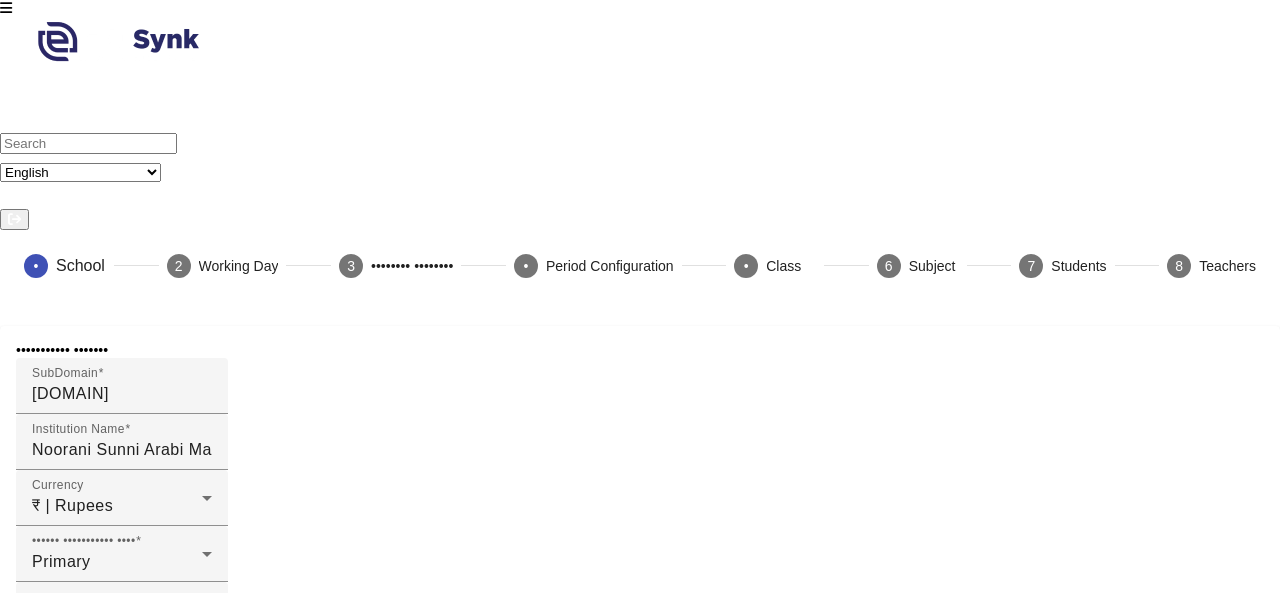 scroll, scrollTop: 259, scrollLeft: 0, axis: vertical 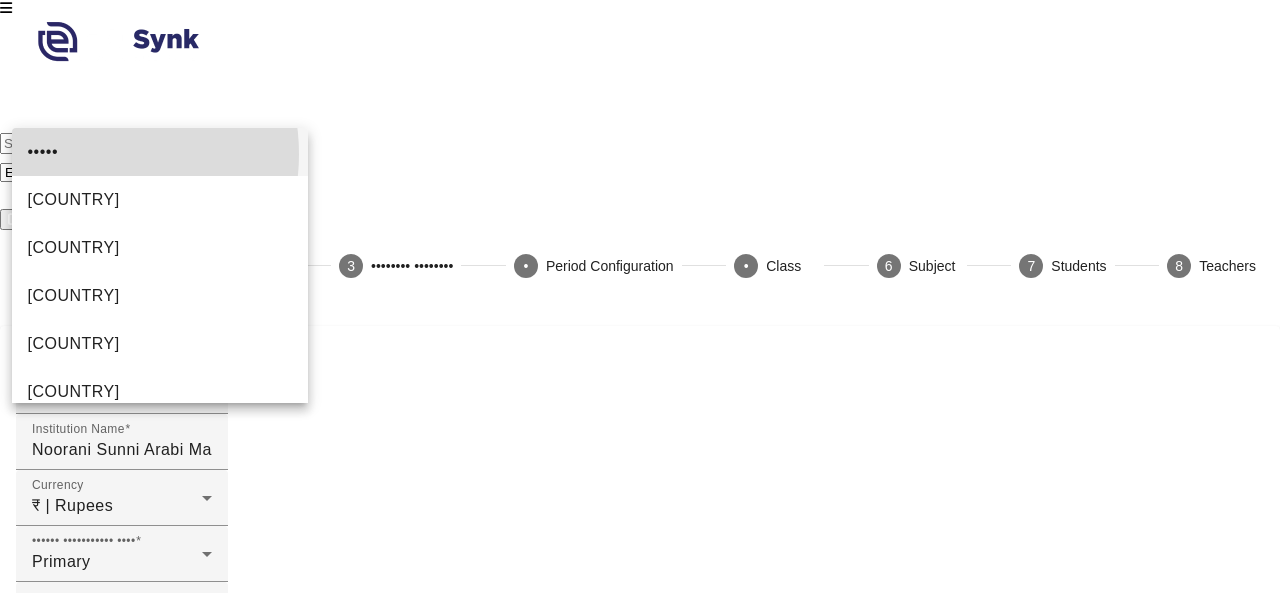 click on "•••••" at bounding box center (160, 152) 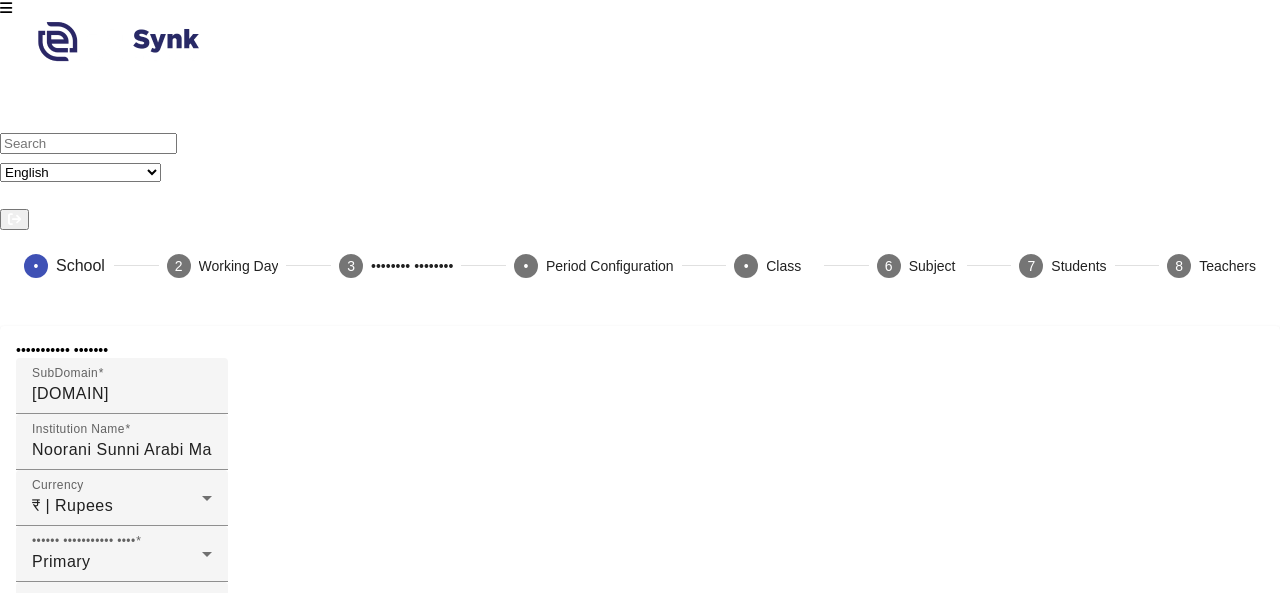 click at bounding box center (117, 1364) 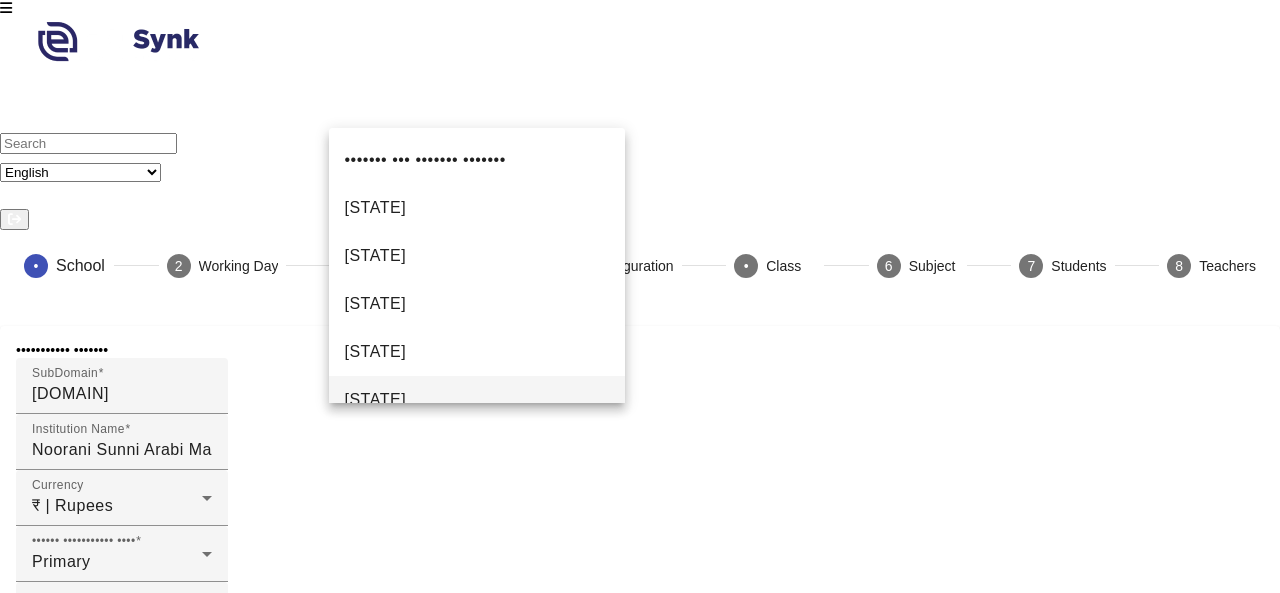 scroll, scrollTop: 501, scrollLeft: 0, axis: vertical 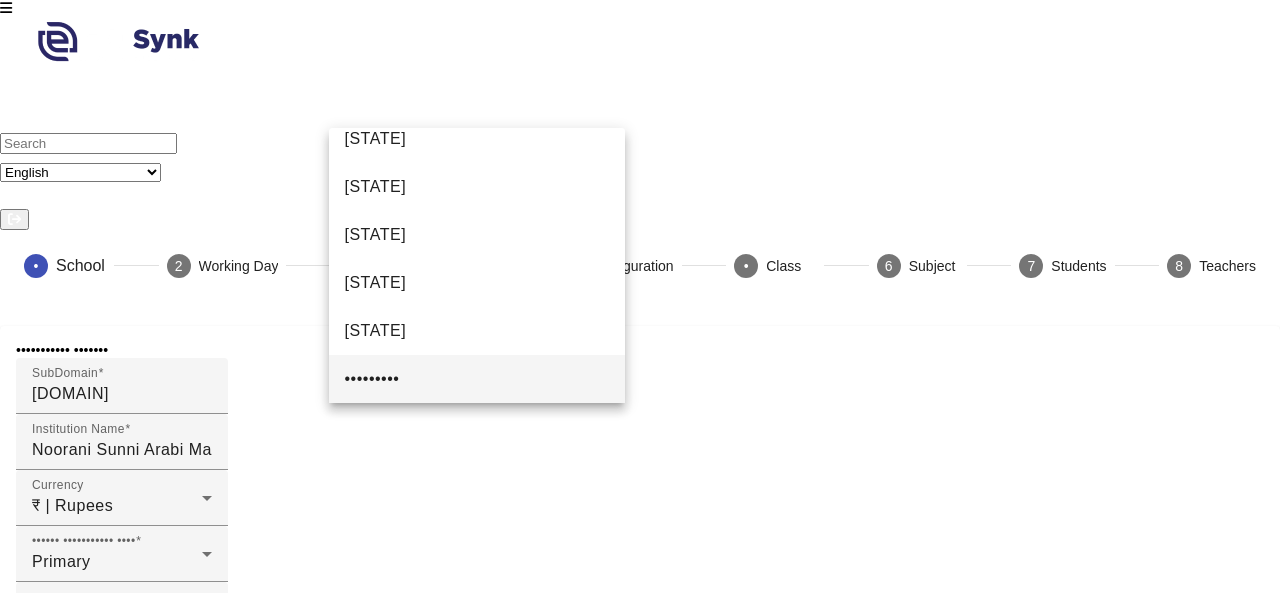 click on "•••••••••" at bounding box center (372, 379) 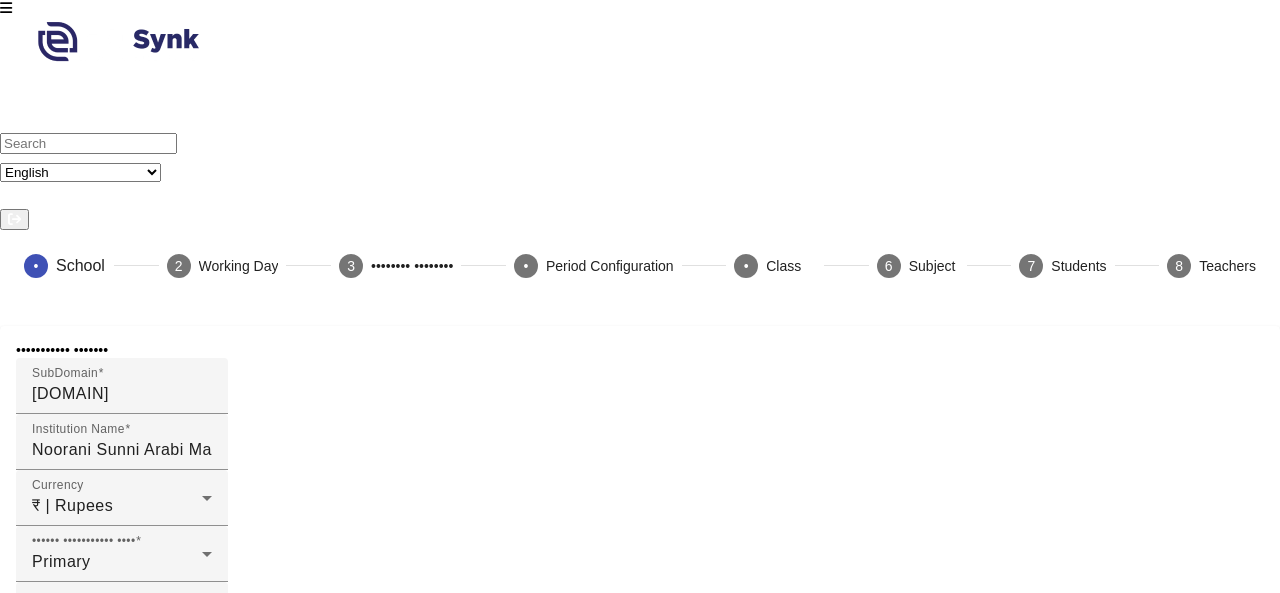 click at bounding box center [117, 1420] 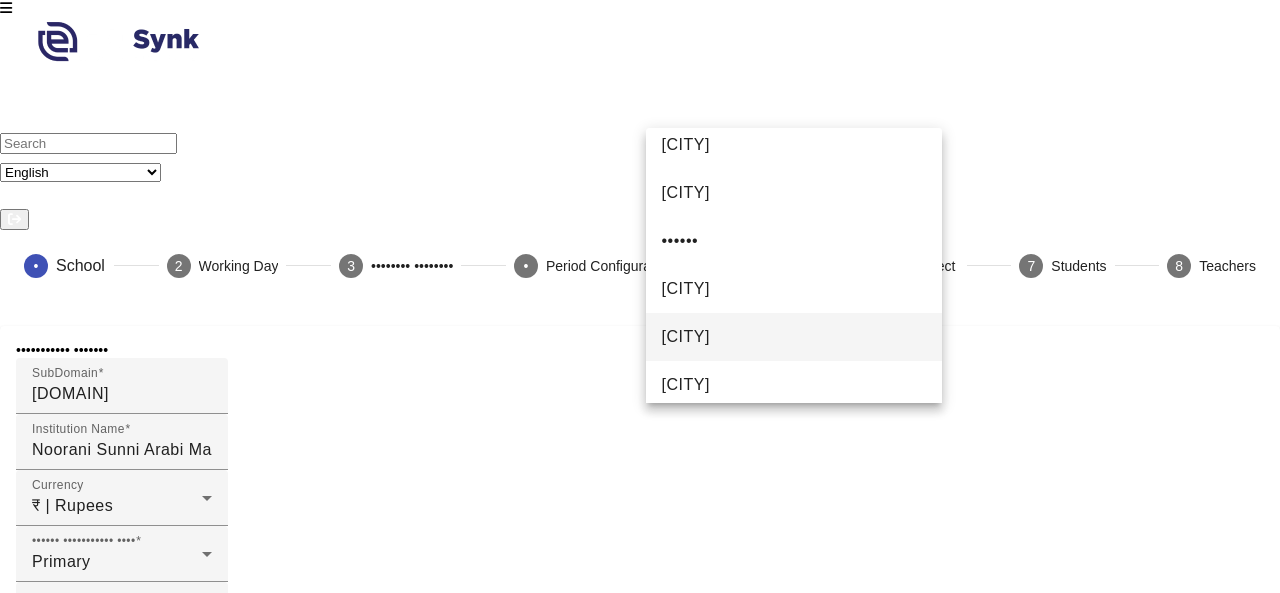 scroll, scrollTop: 4629, scrollLeft: 0, axis: vertical 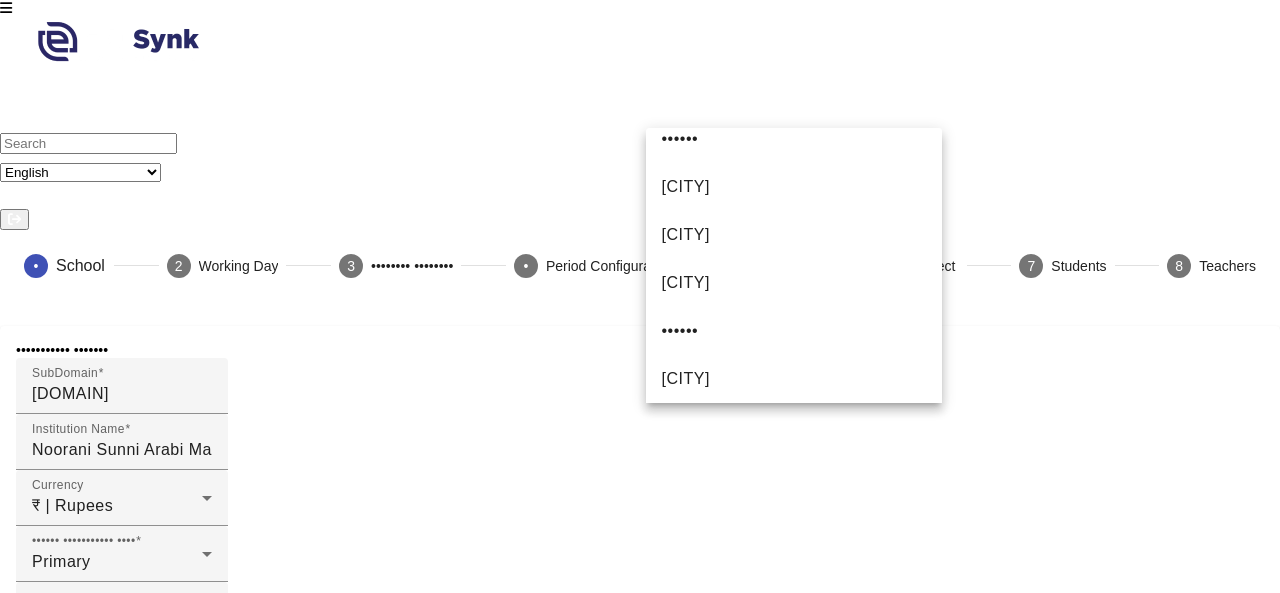 click on "[CITY]" at bounding box center (686, 187) 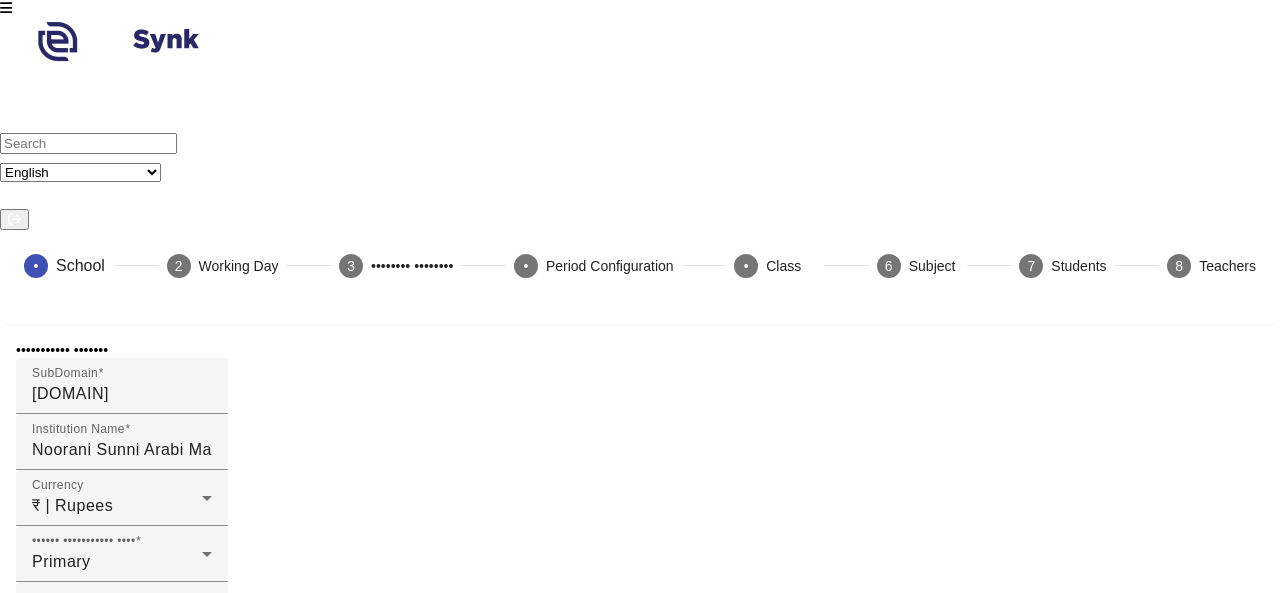 click on "••• ••••" at bounding box center (122, 1468) 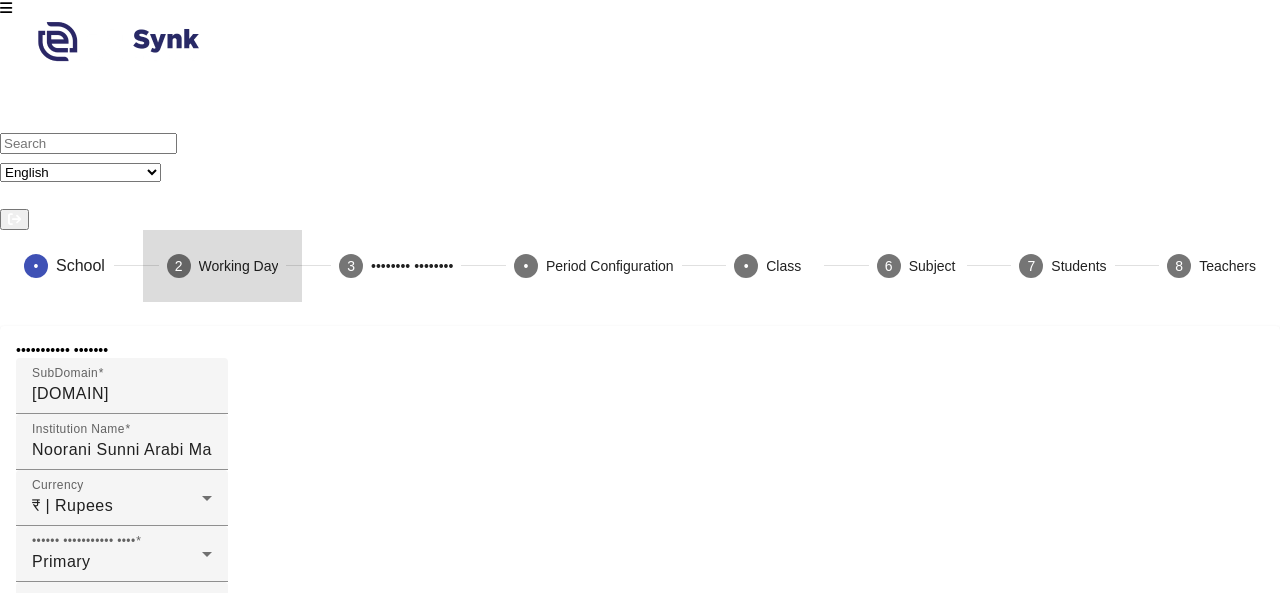 click on "Working Day" at bounding box center [239, 266] 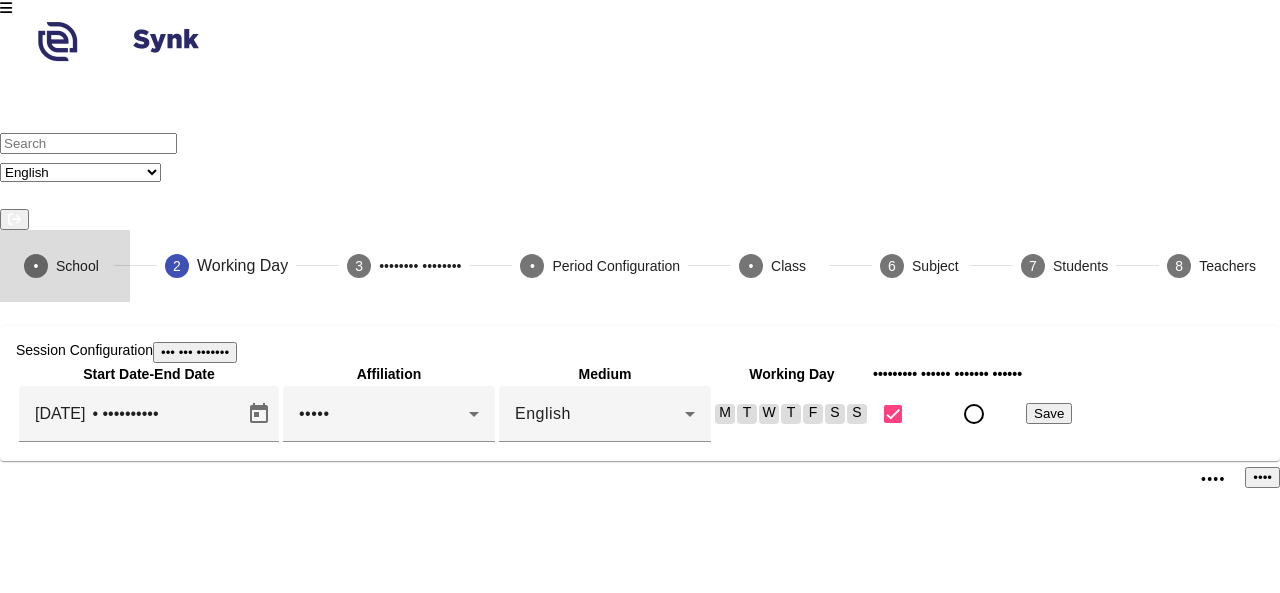 click on "1  School" at bounding box center [65, 266] 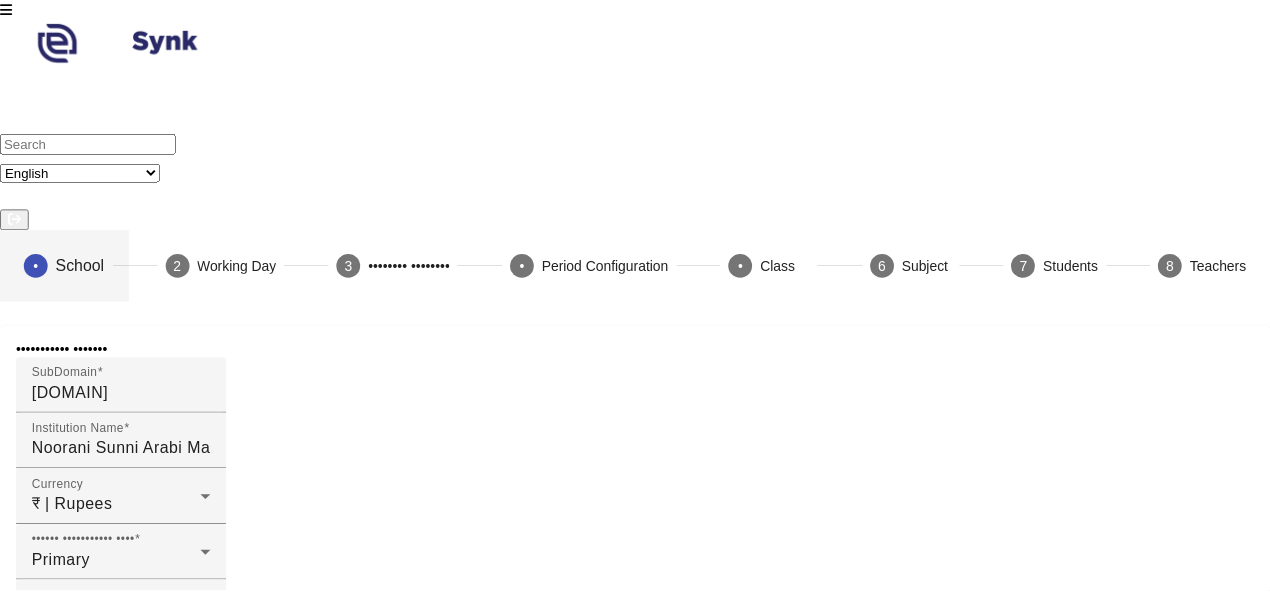 scroll, scrollTop: 284, scrollLeft: 0, axis: vertical 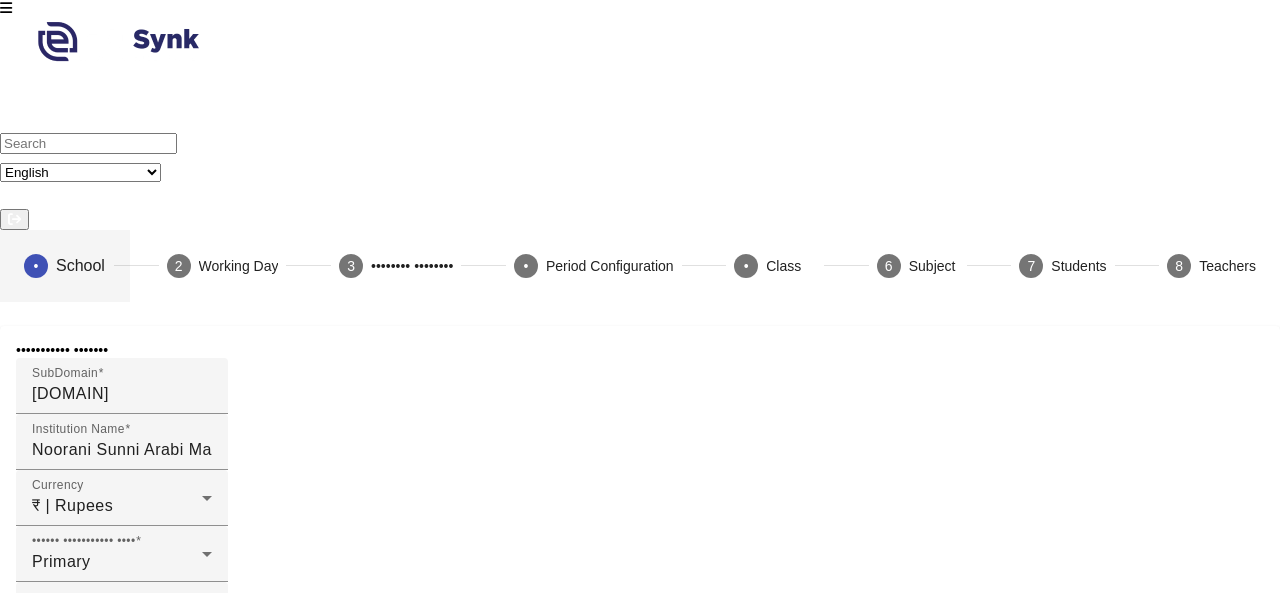 click on "••••" at bounding box center [1262, 1629] 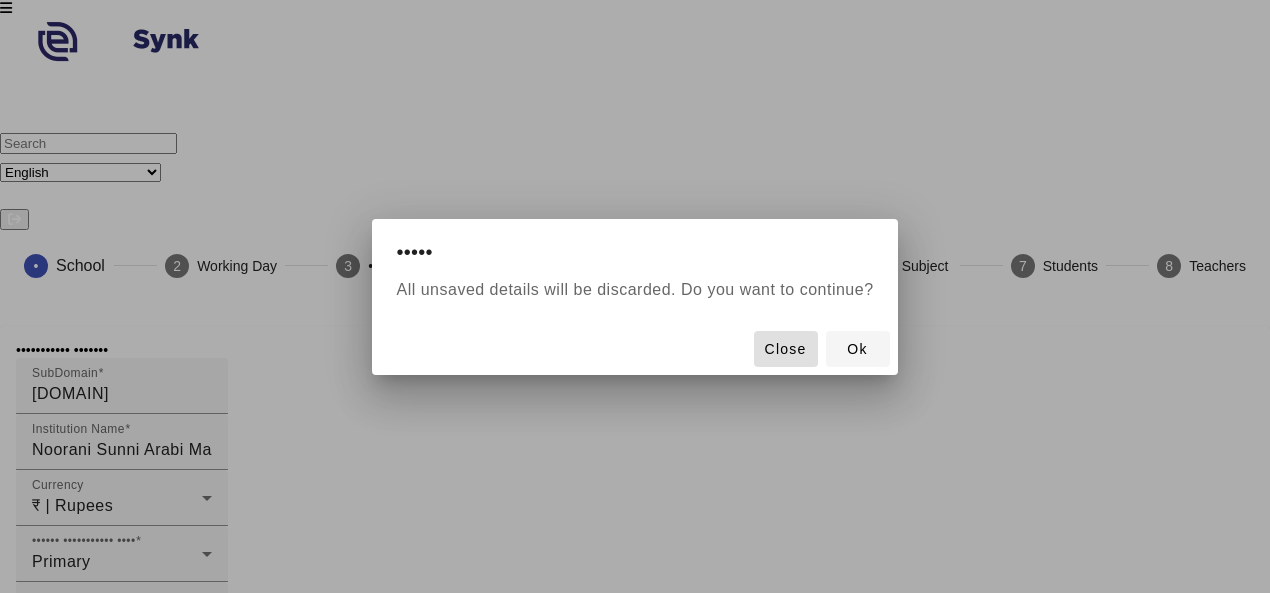 click on "Ok" at bounding box center [786, 349] 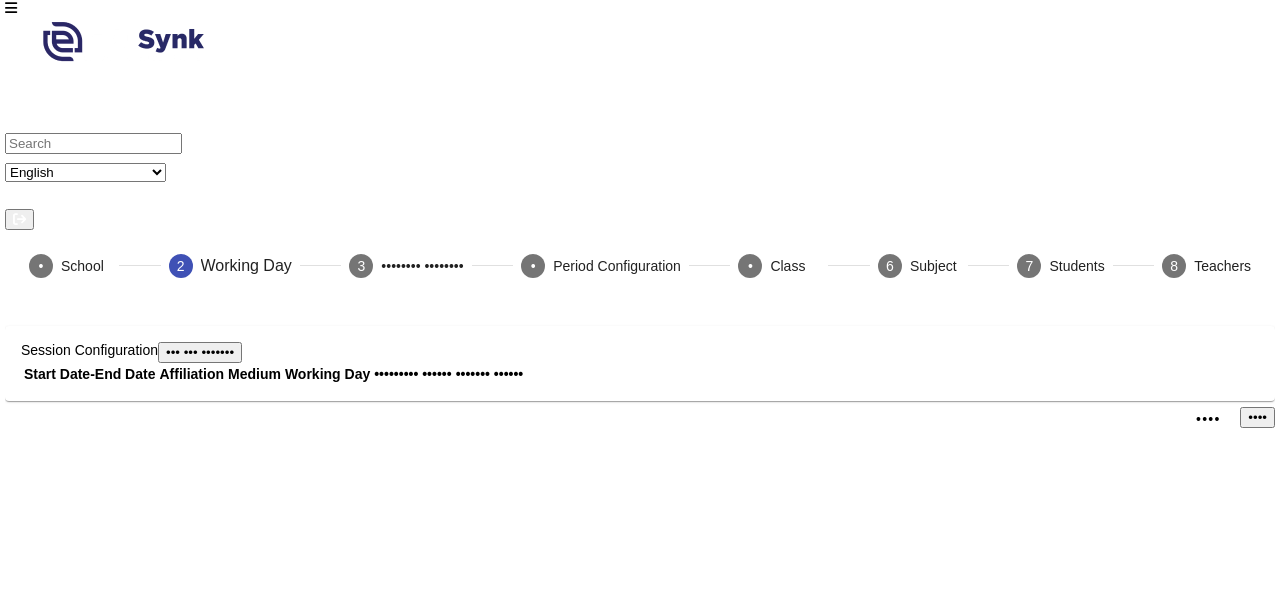 scroll, scrollTop: 0, scrollLeft: 0, axis: both 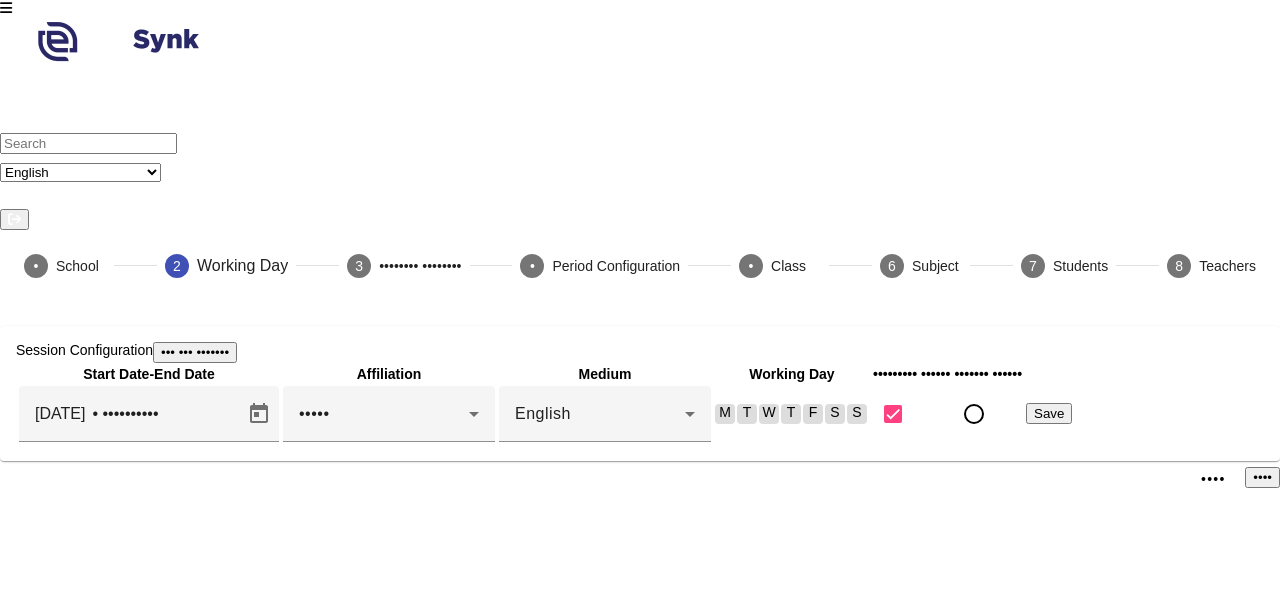click on "••••" at bounding box center [1262, 477] 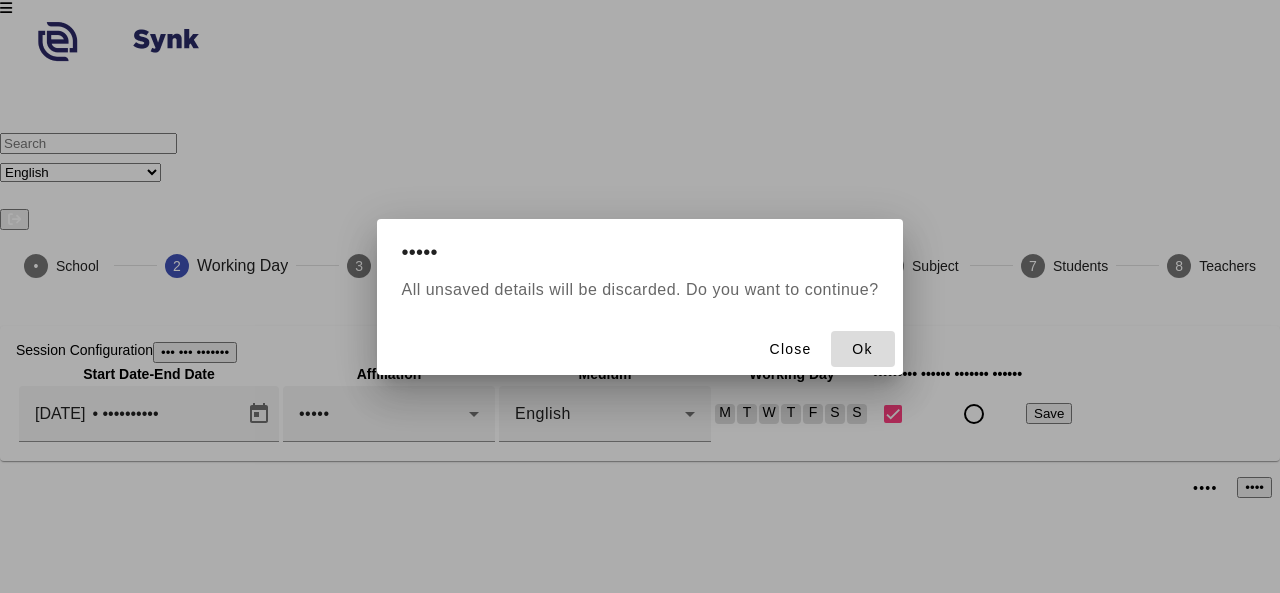 click on "Ok" at bounding box center (862, 349) 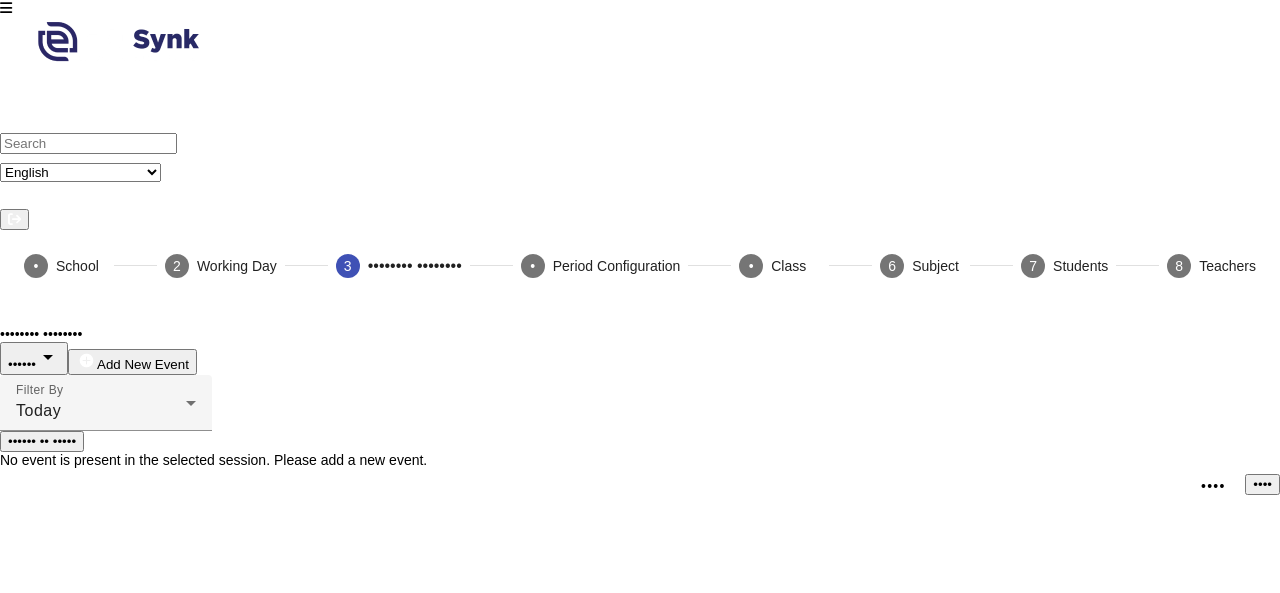 click on "••••" at bounding box center (1262, 484) 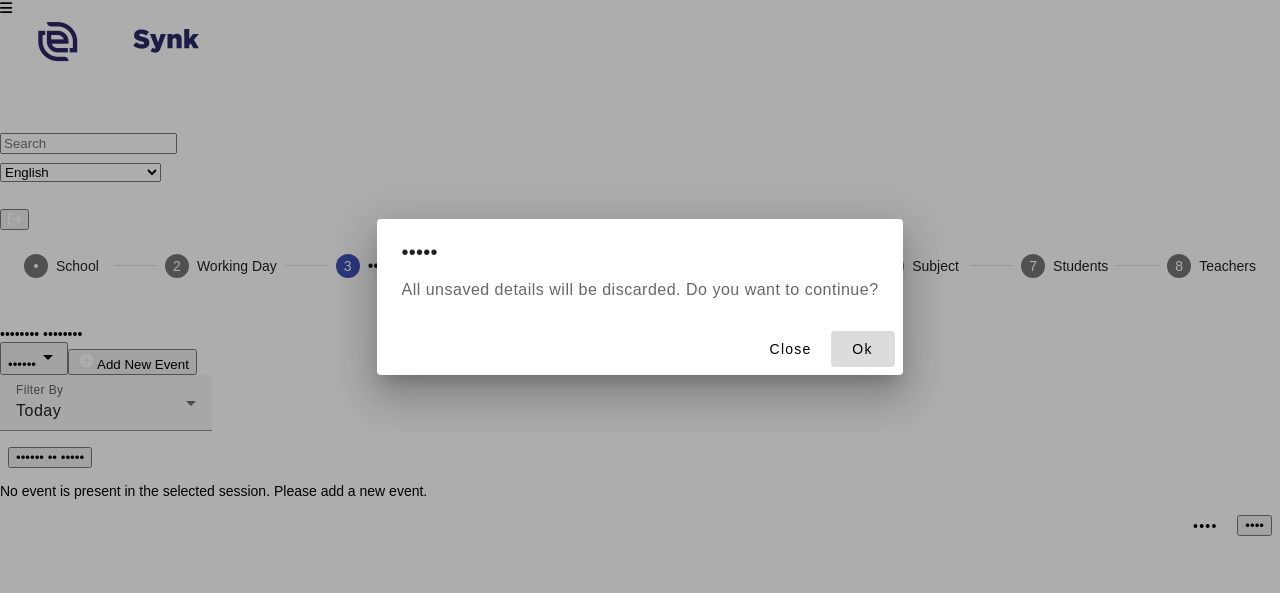 click on "Ok" at bounding box center (862, 349) 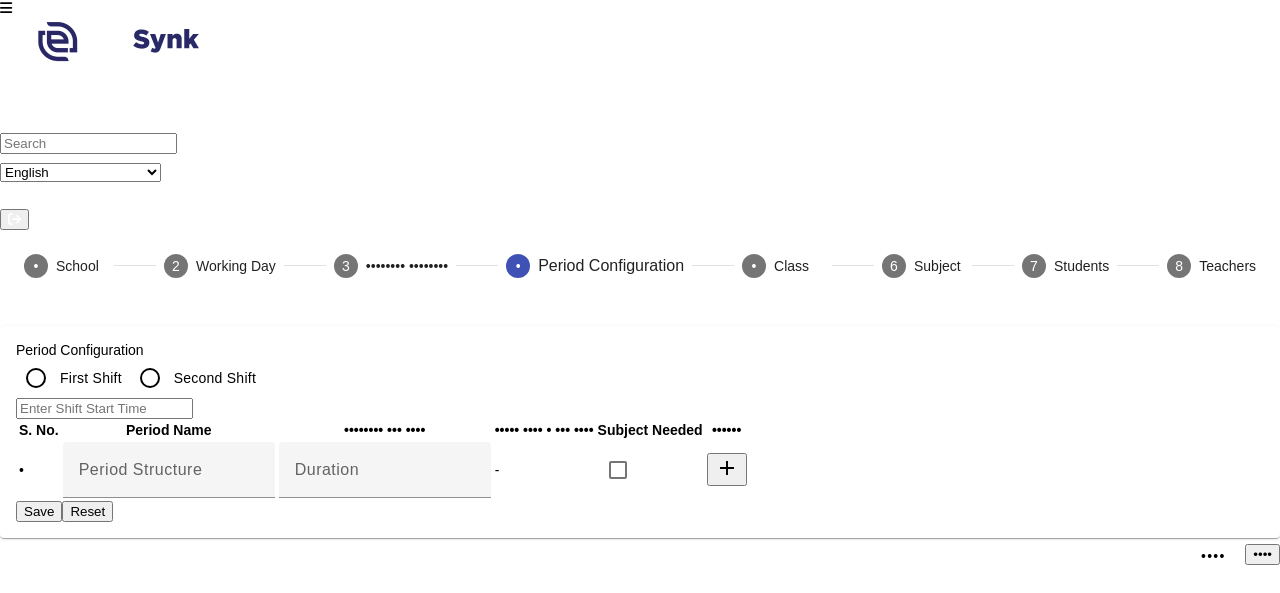 click on "••••" at bounding box center (1262, 554) 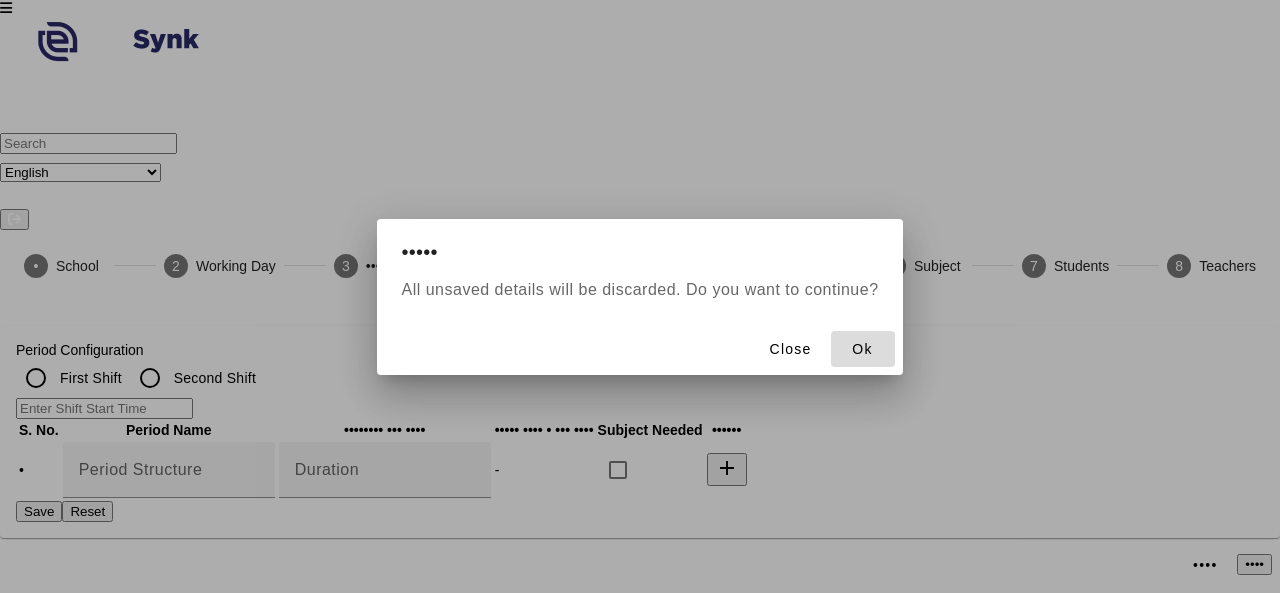 click on "Ok" at bounding box center (862, 349) 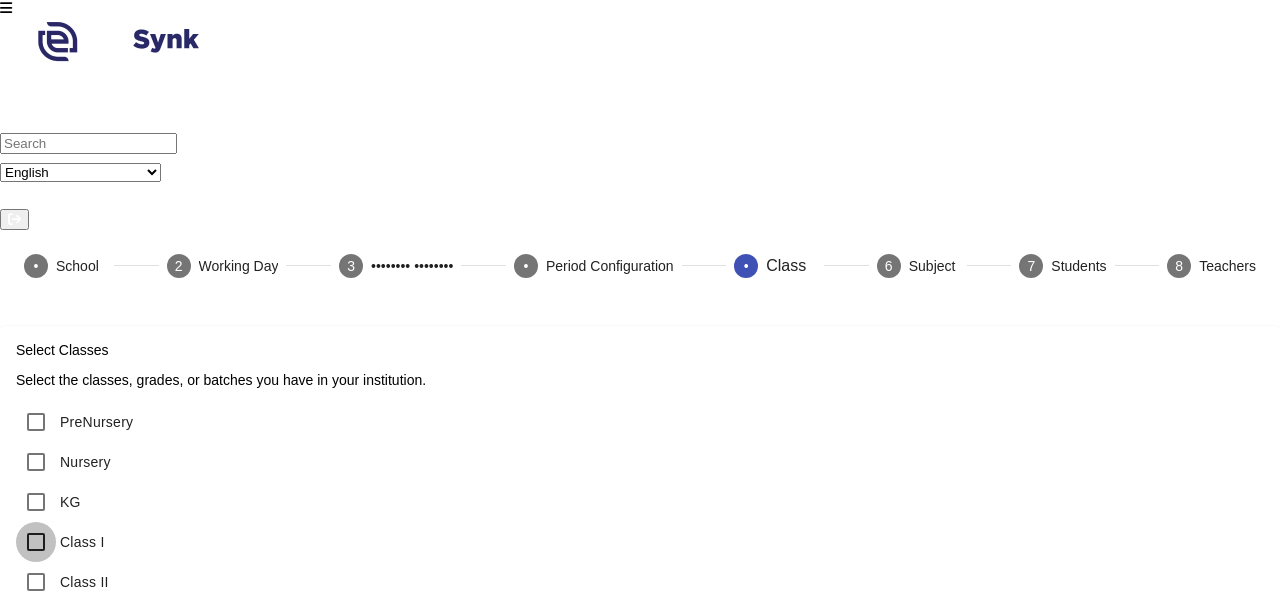 drag, startPoint x: 662, startPoint y: 236, endPoint x: 667, endPoint y: 255, distance: 19.646883 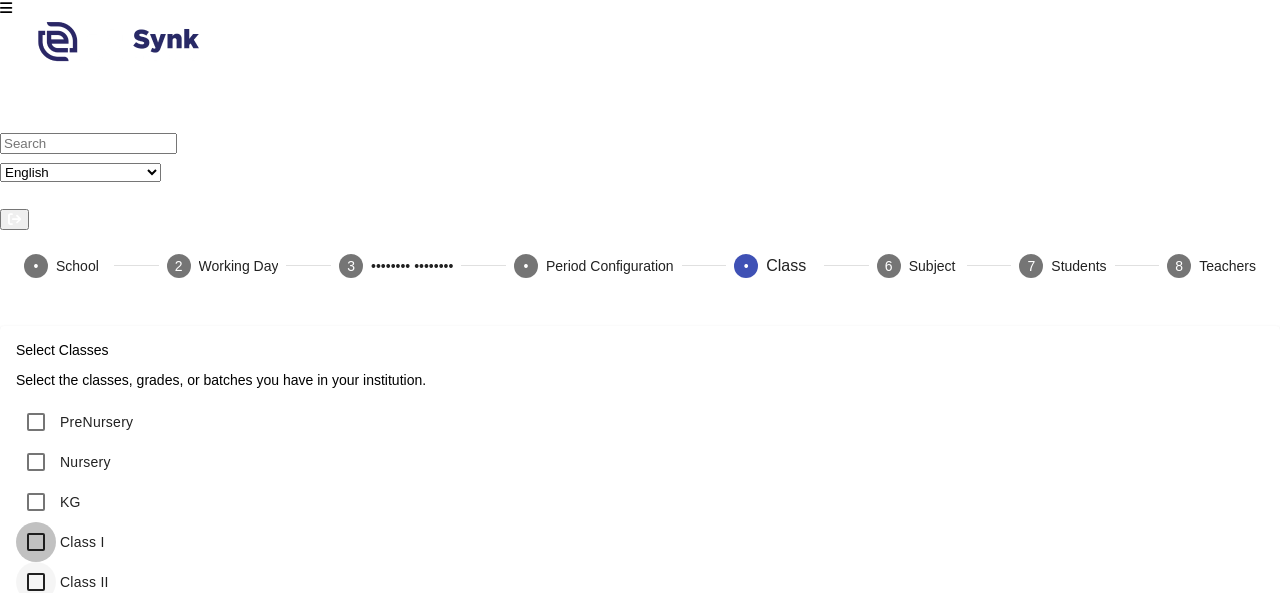 click on "Class I" at bounding box center [36, 542] 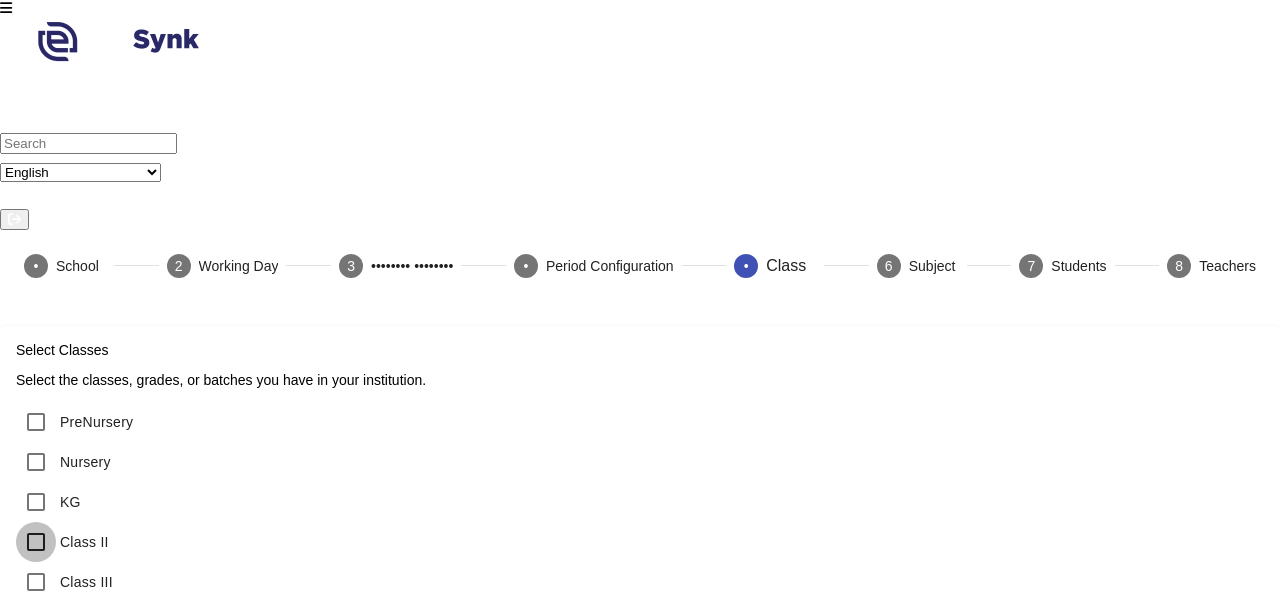click on "Class II" at bounding box center [36, 542] 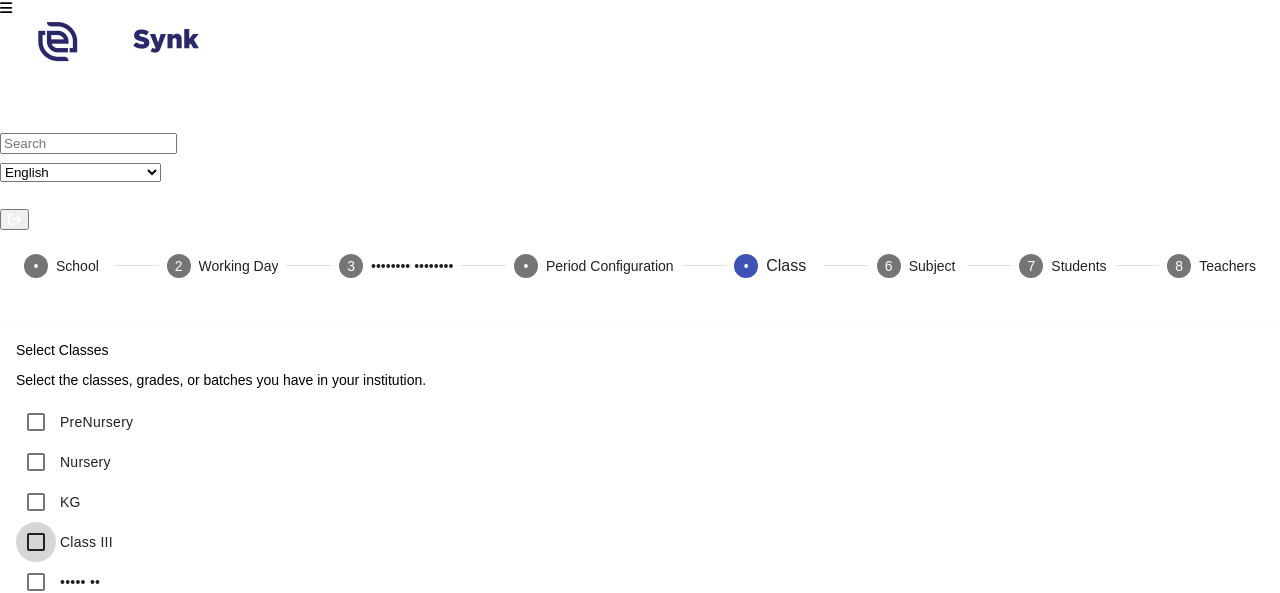 click on "Class III" at bounding box center [36, 542] 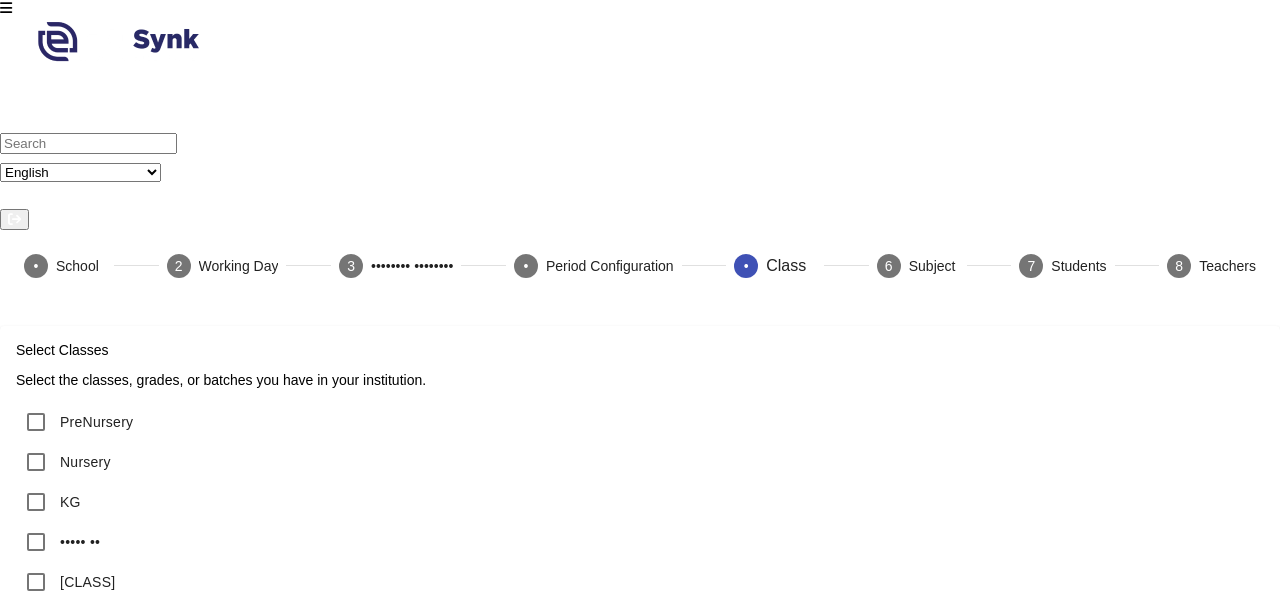click on "••••• ••" at bounding box center (78, 542) 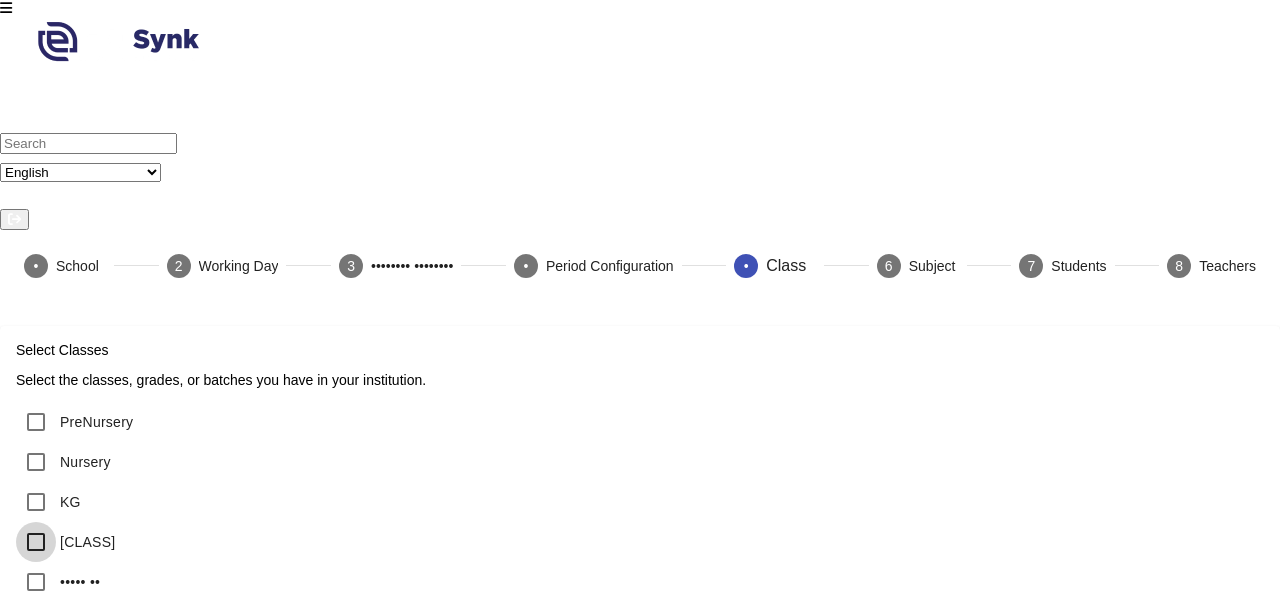 click on "[CLASS]" at bounding box center [36, 542] 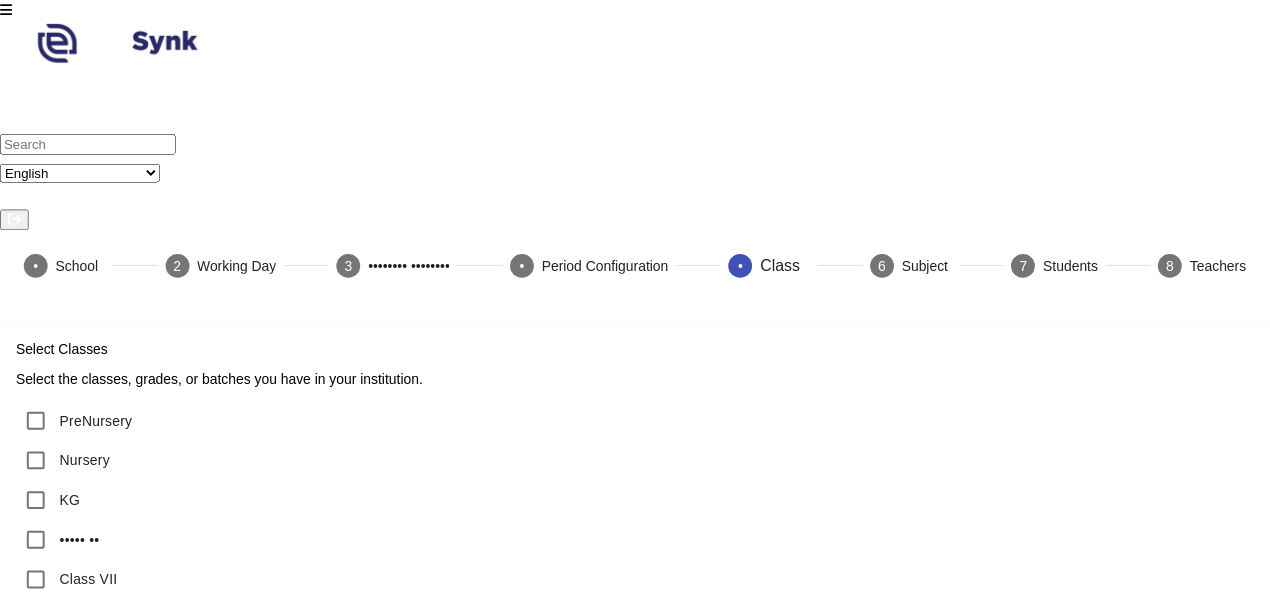 scroll, scrollTop: 161, scrollLeft: 0, axis: vertical 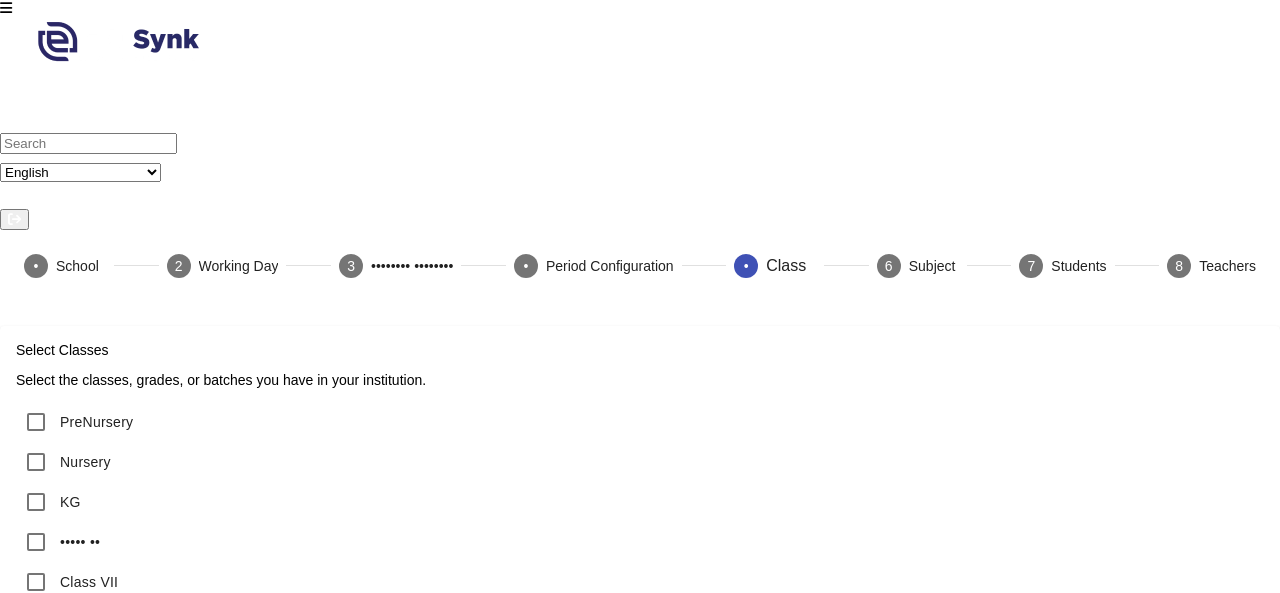 click on "••••" at bounding box center (1262, 1106) 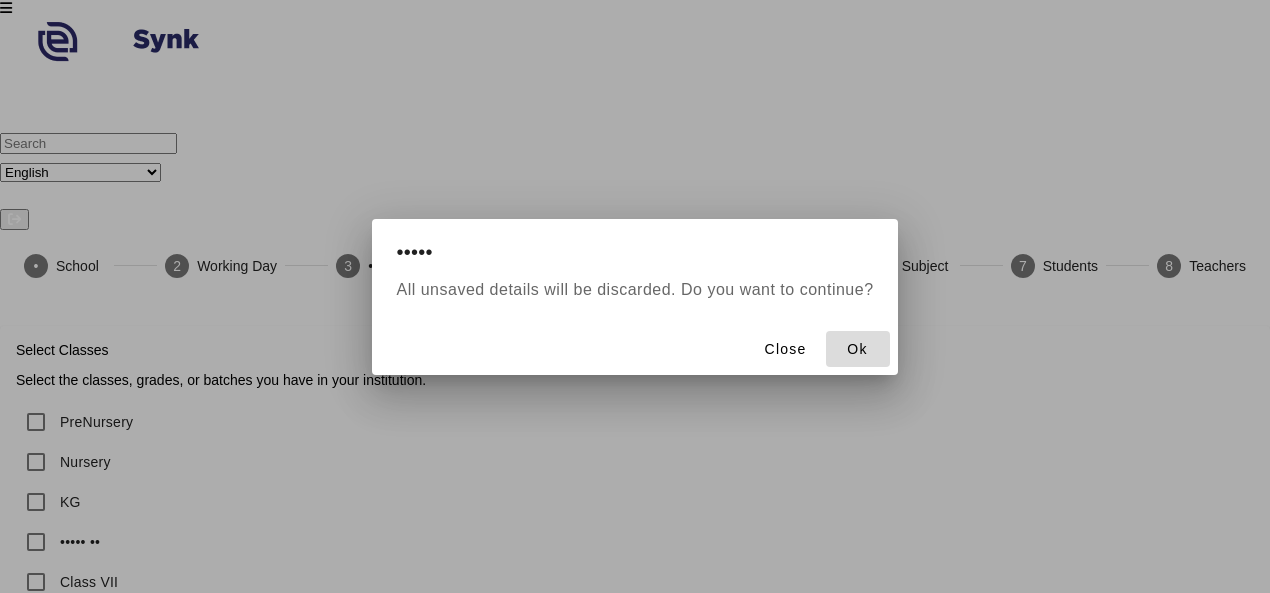 click at bounding box center (858, 349) 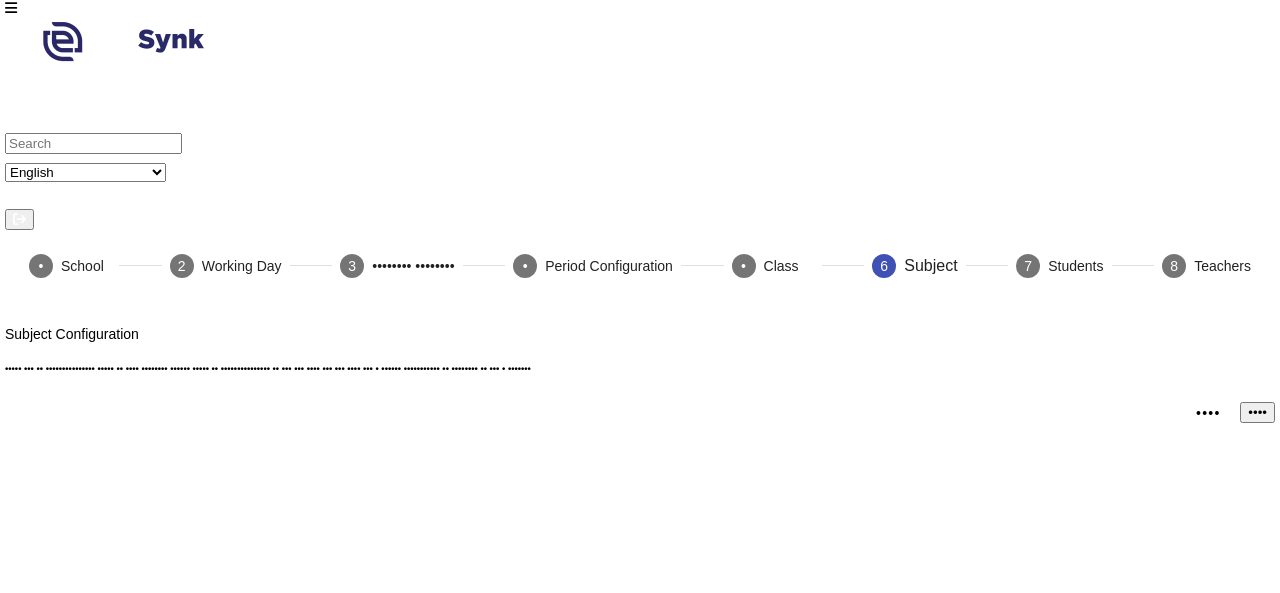 scroll, scrollTop: 0, scrollLeft: 0, axis: both 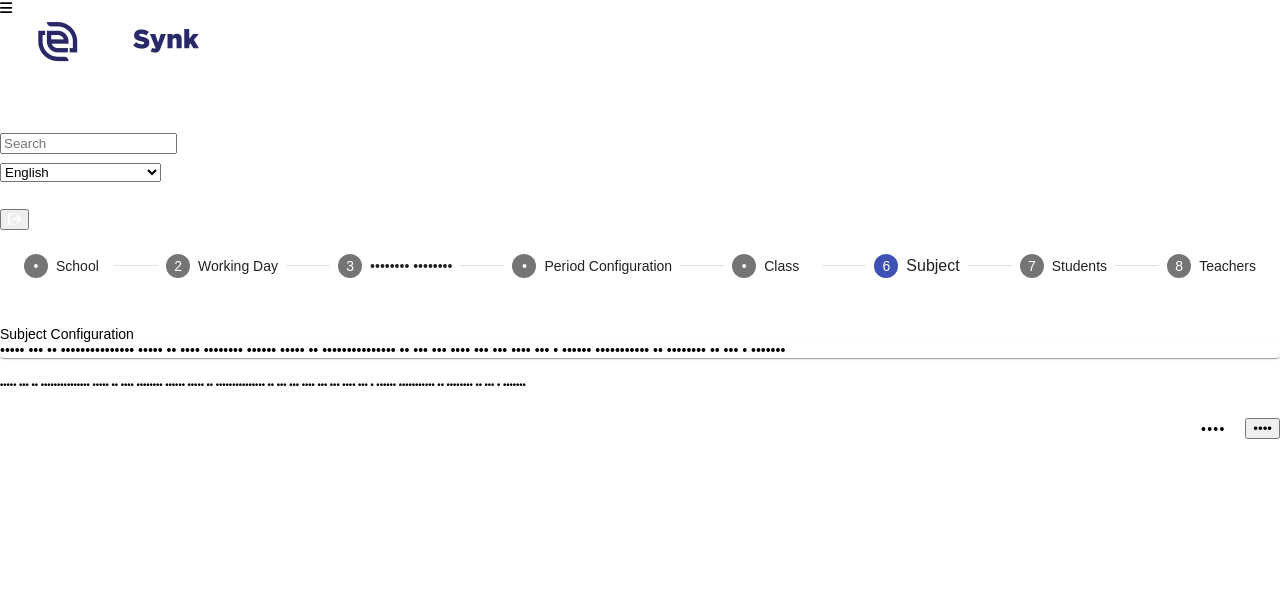 click on "••••" at bounding box center [1262, 428] 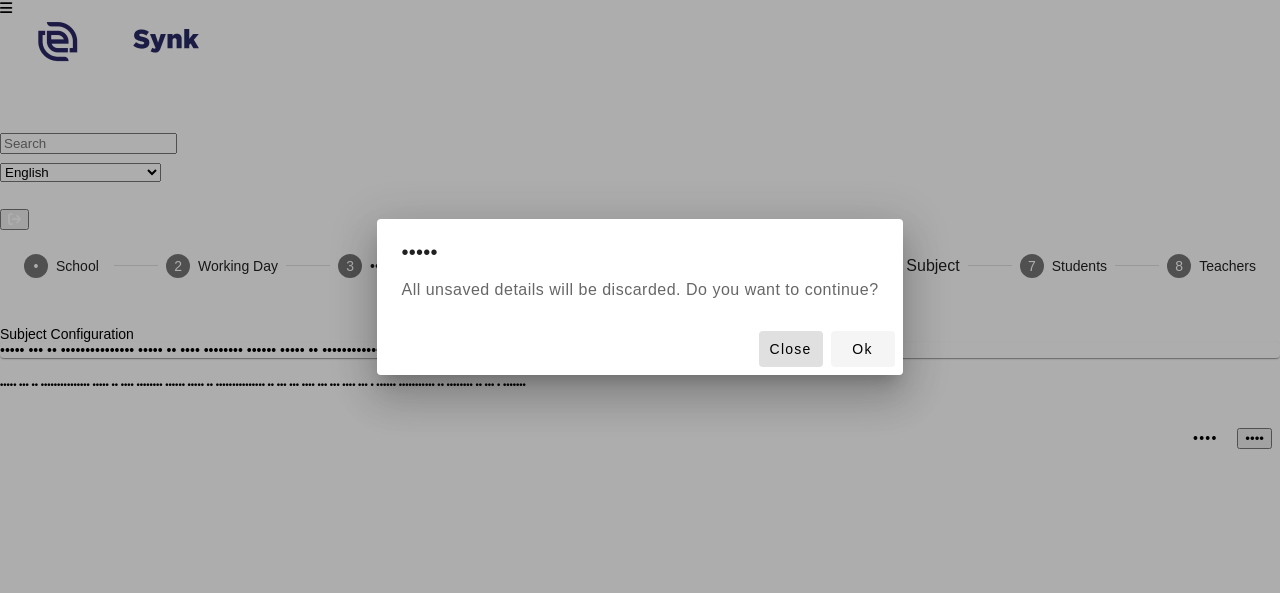click on "Ok" at bounding box center (791, 349) 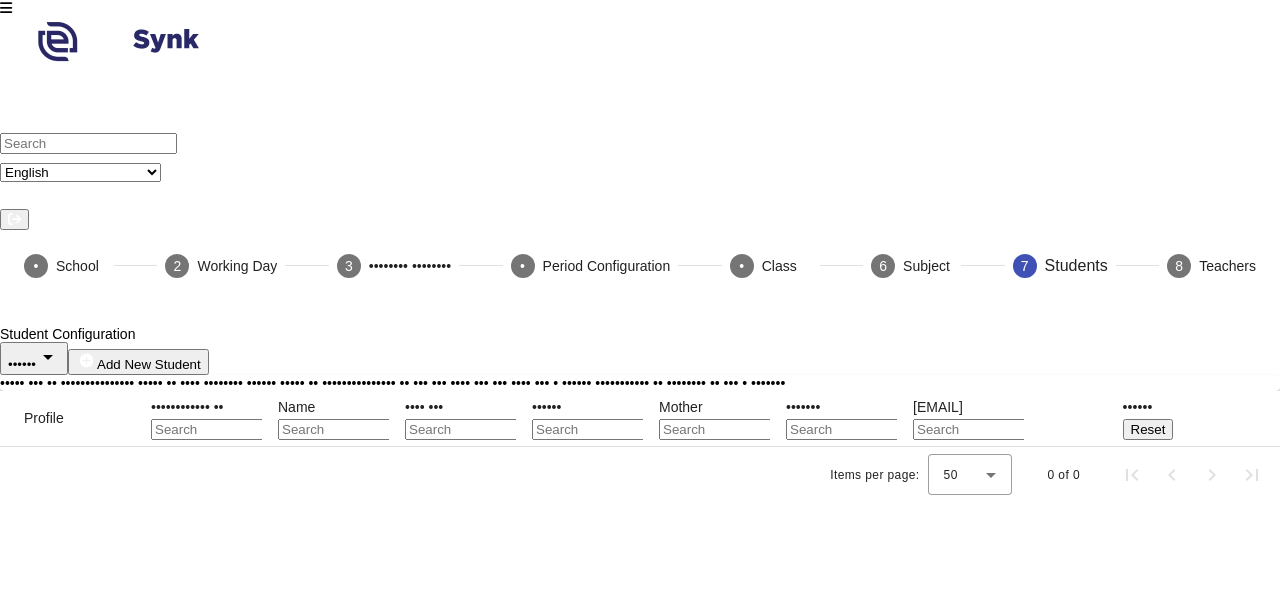 click at bounding box center (239, 429) 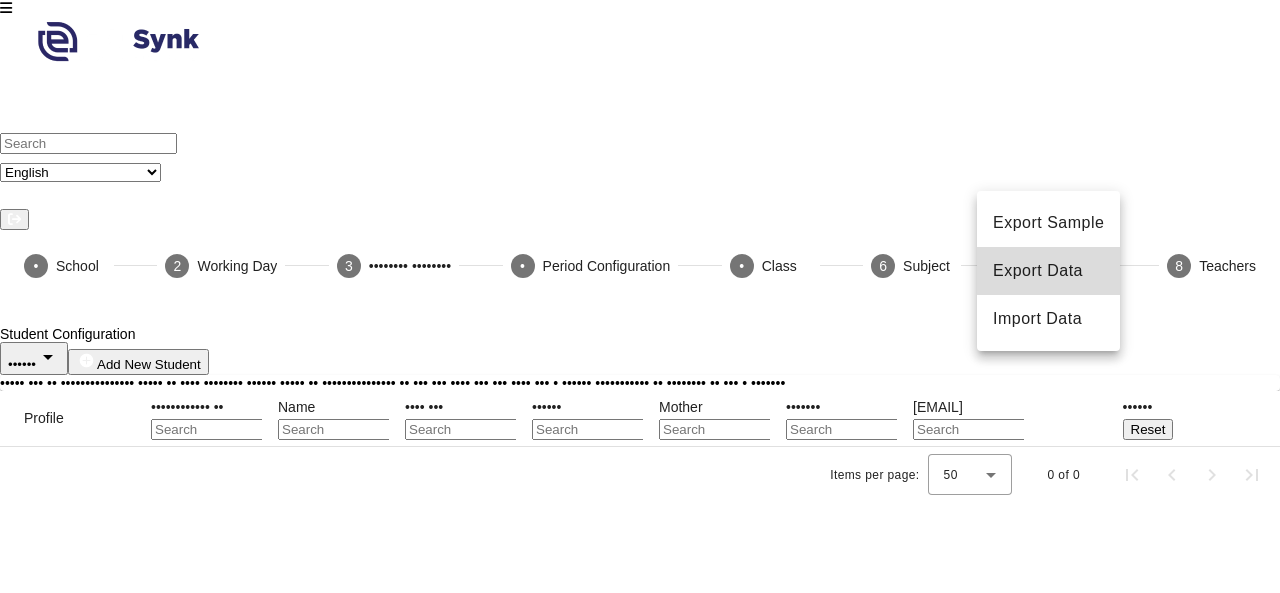 click on "Export Data" at bounding box center [1048, 271] 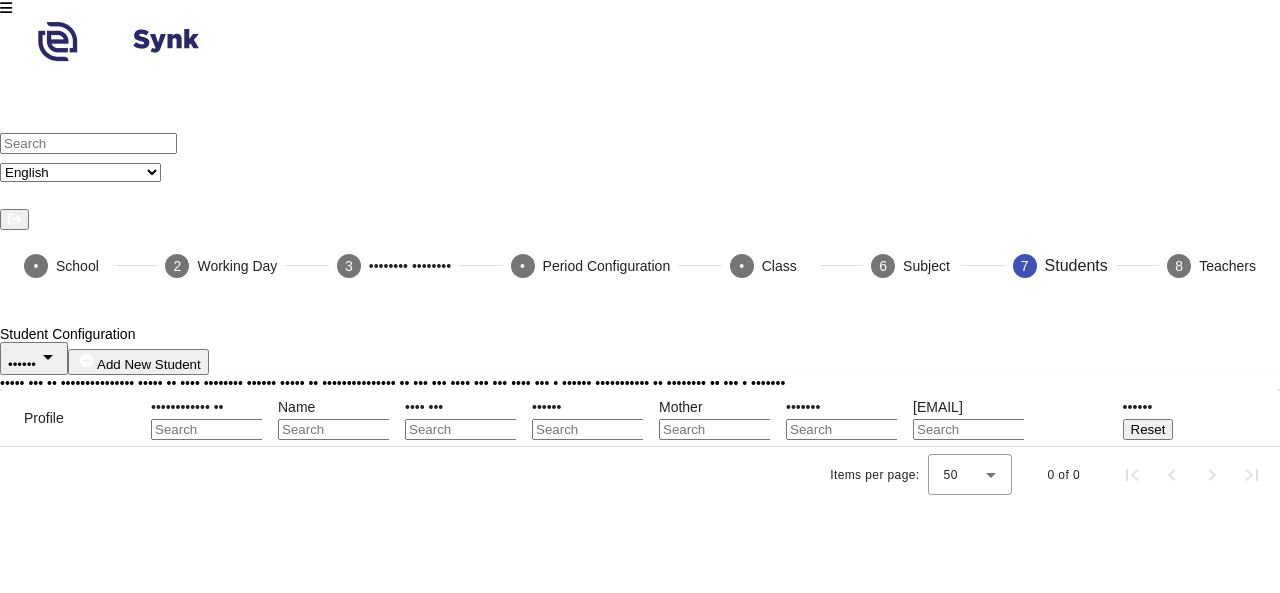 click on "•••••• •••••" at bounding box center [1152, 419] 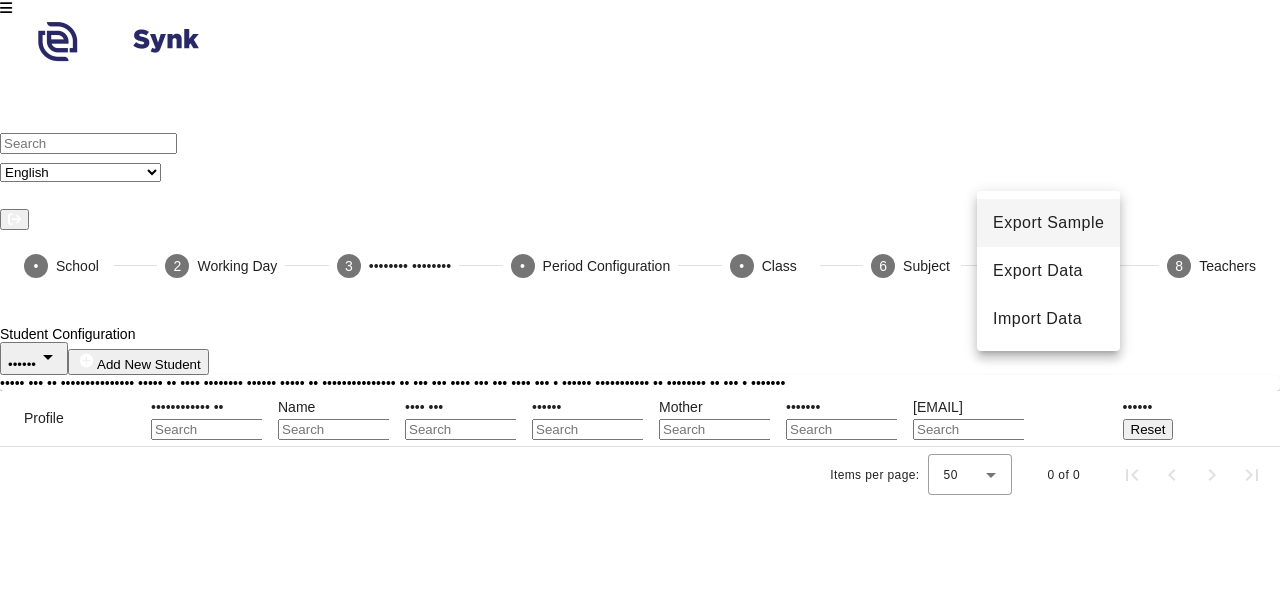 click on "Export Sample" at bounding box center [1048, 223] 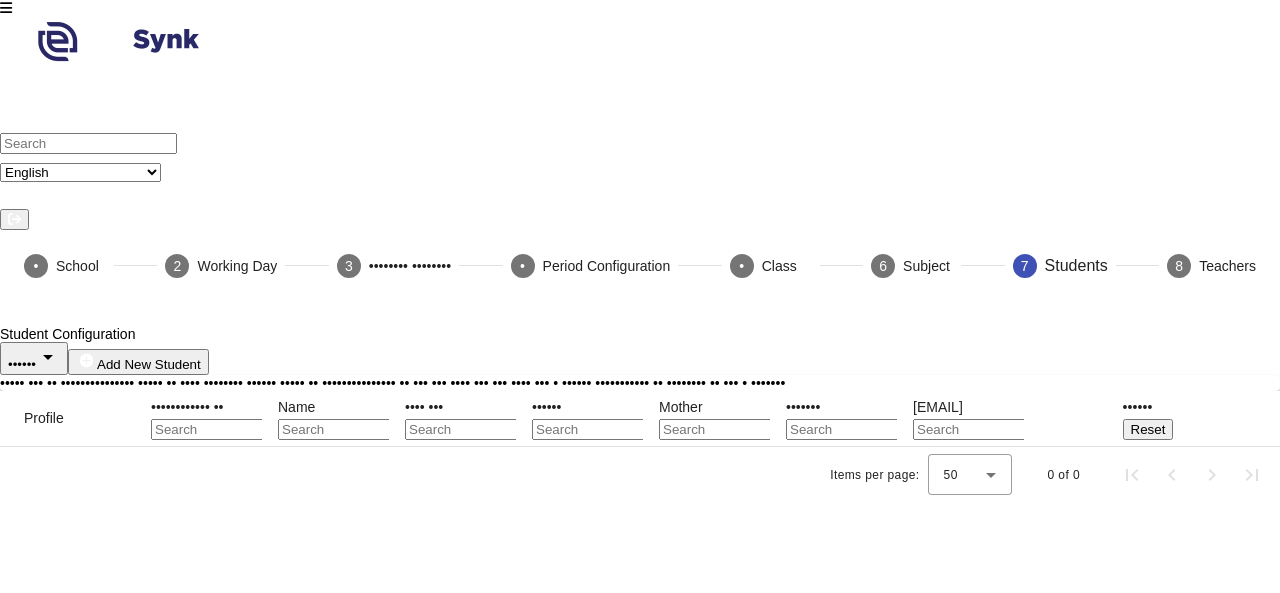 type 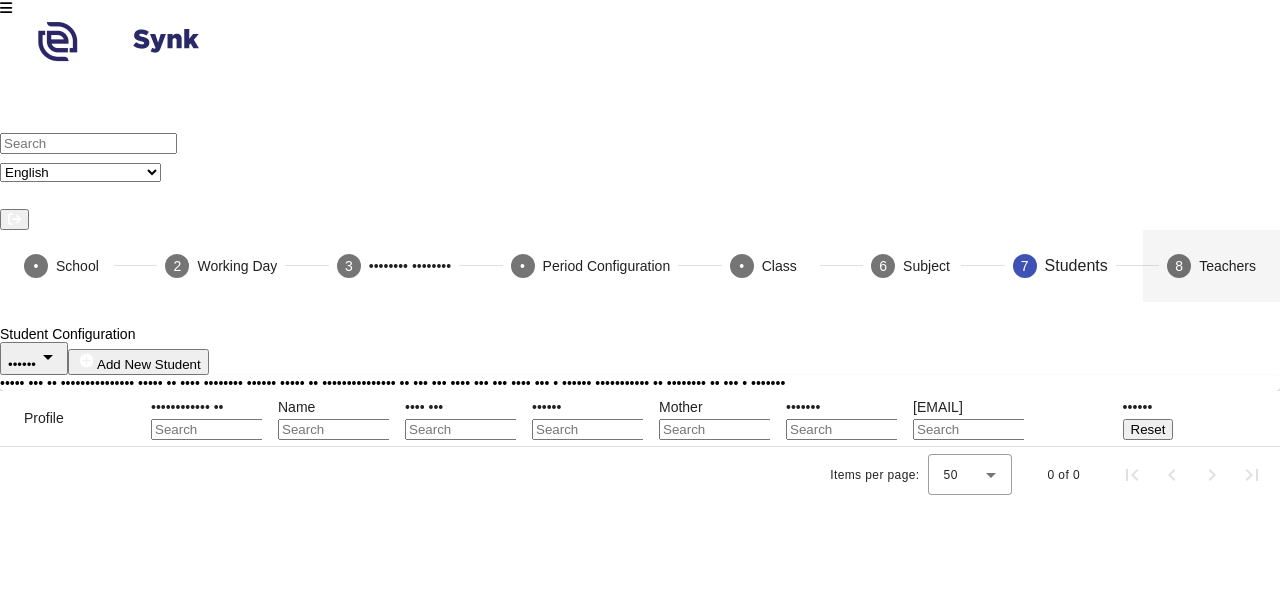 click on "8" at bounding box center [1179, 266] 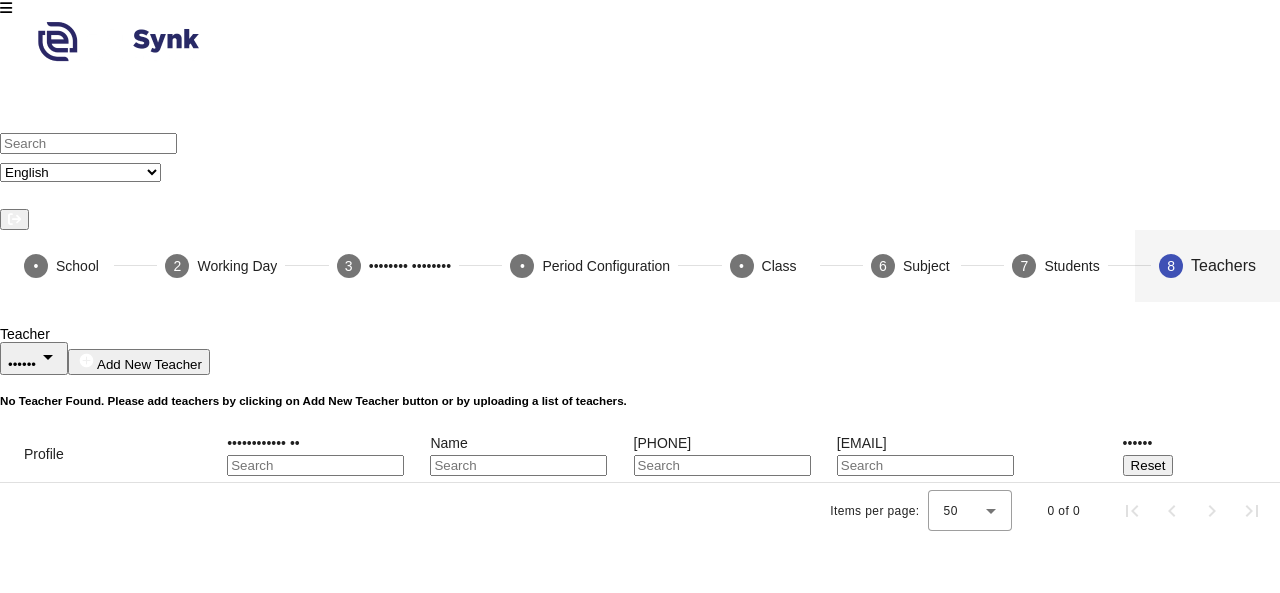 scroll, scrollTop: 6, scrollLeft: 0, axis: vertical 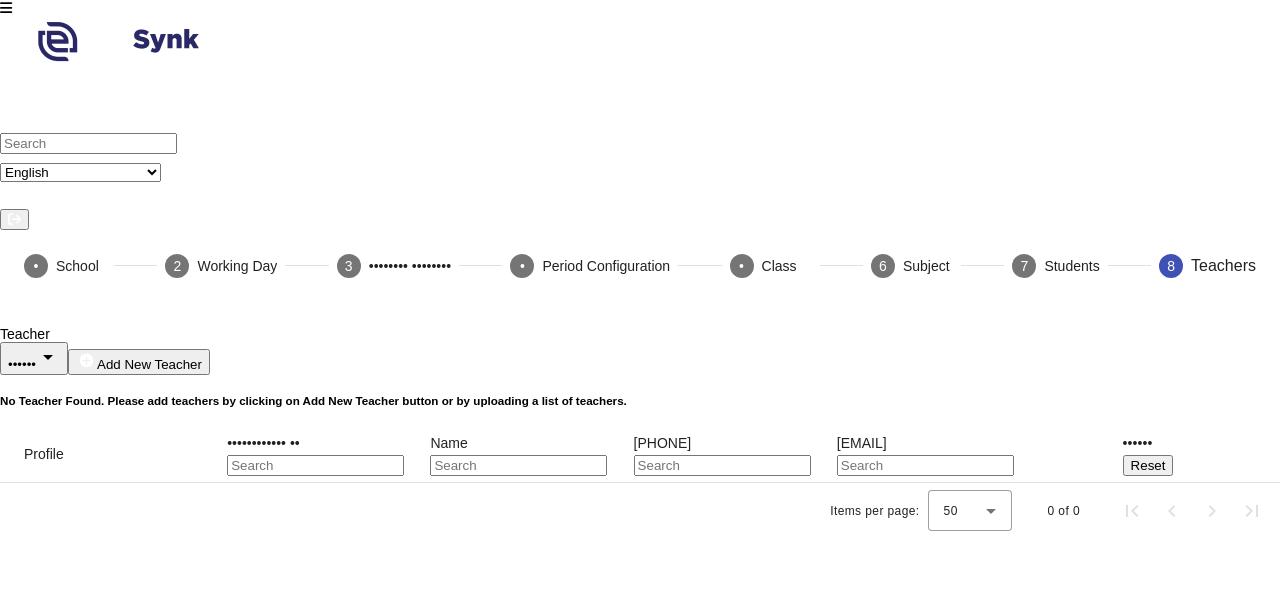 click on "Done" at bounding box center [1256, 643] 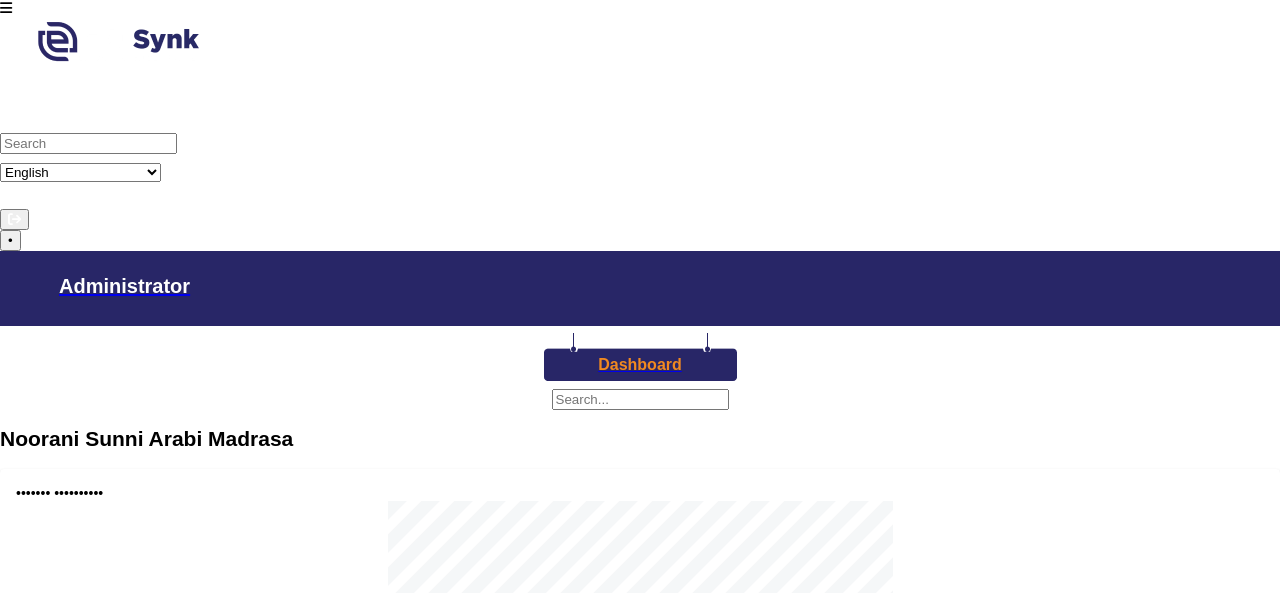 scroll, scrollTop: 215, scrollLeft: 0, axis: vertical 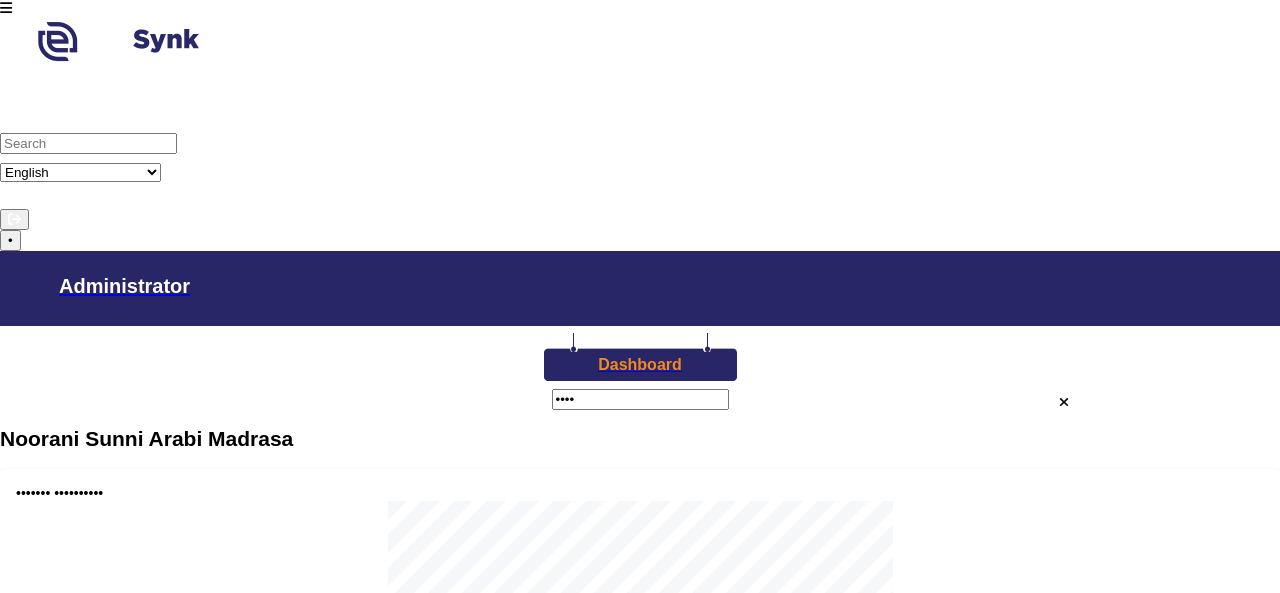 type on "••••" 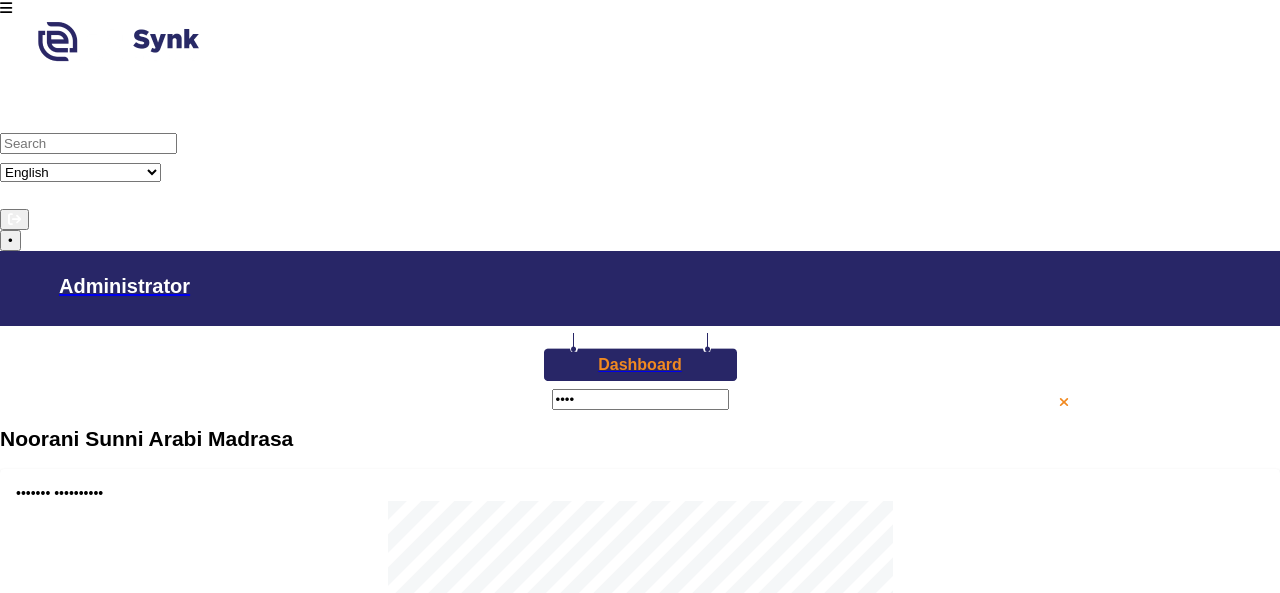 click at bounding box center [1064, 401] 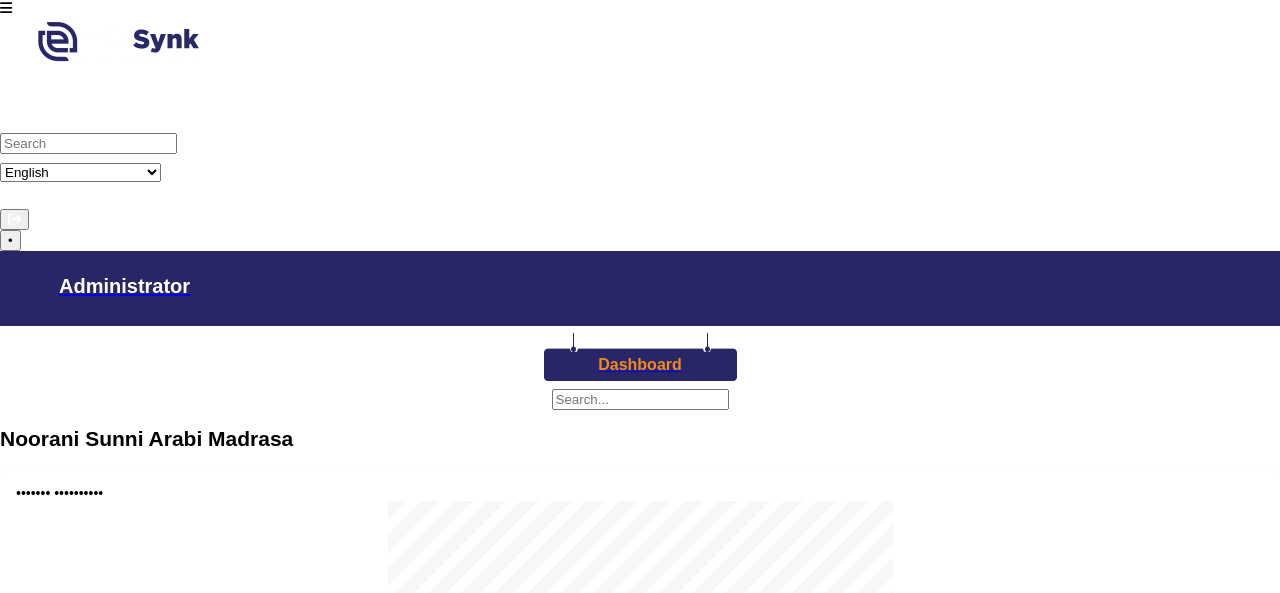 click at bounding box center (88, 143) 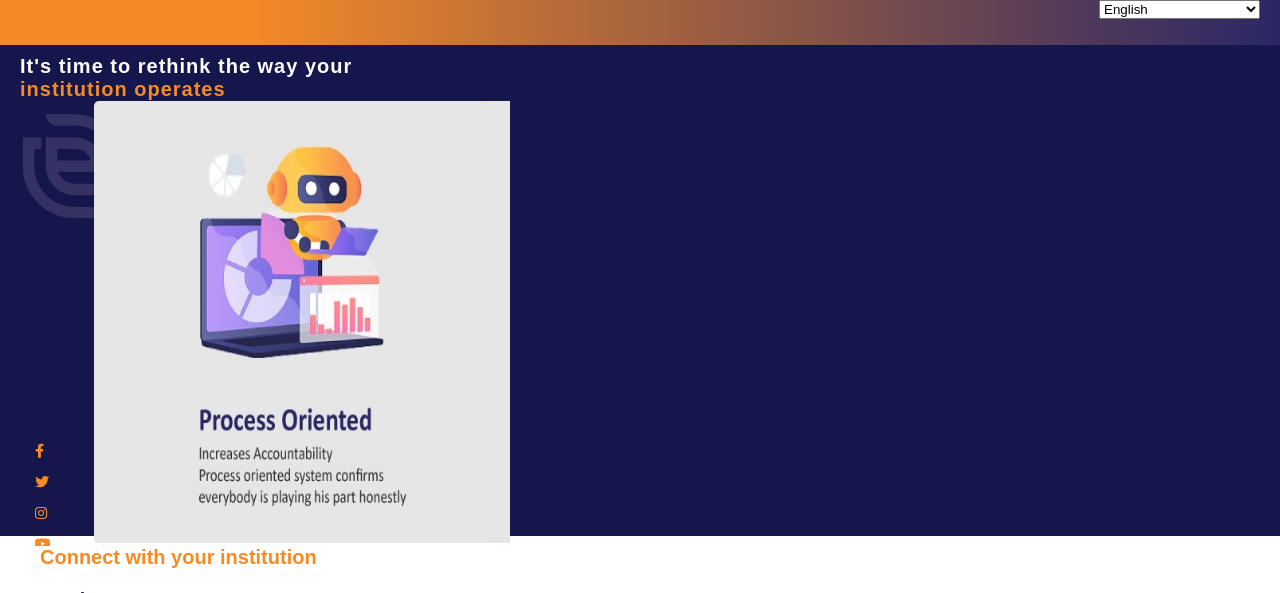type on "••••••••••" 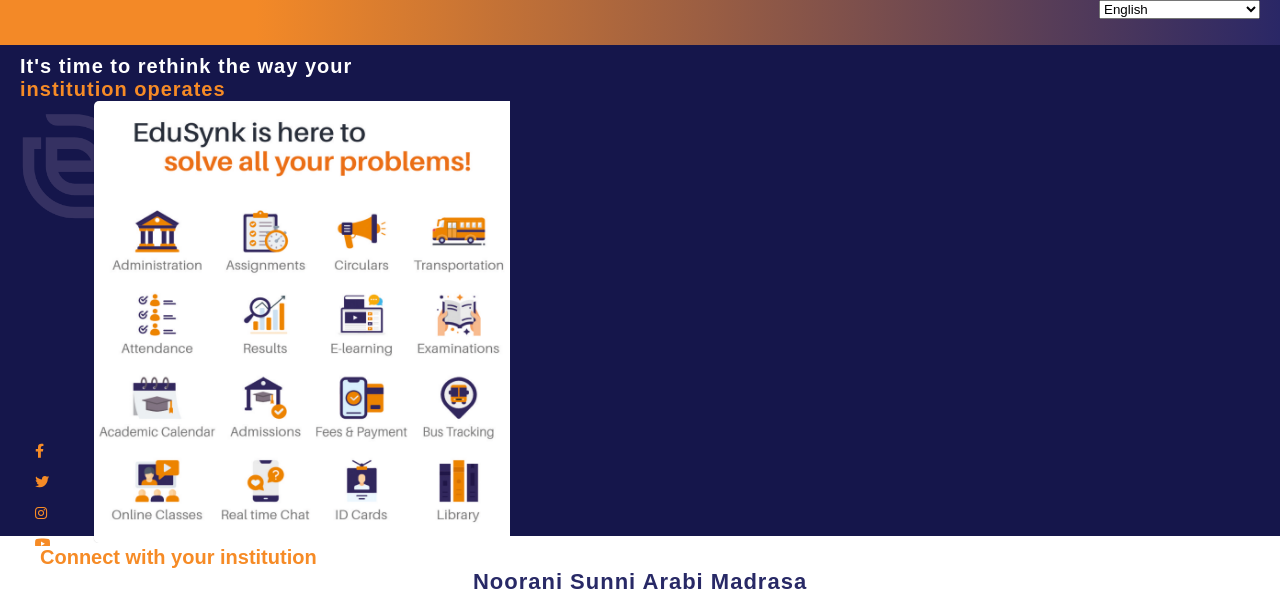 click at bounding box center [75, 166] 